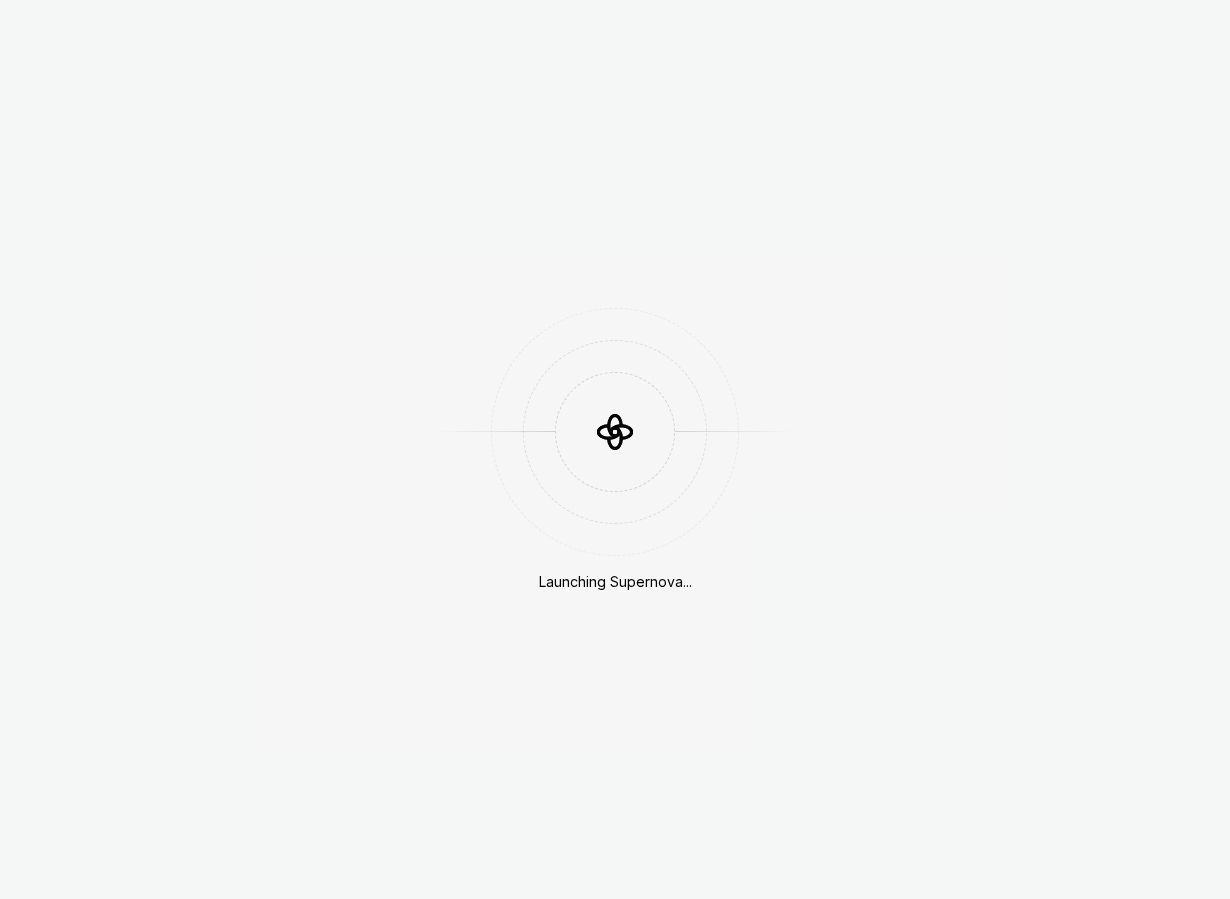 scroll, scrollTop: 0, scrollLeft: 0, axis: both 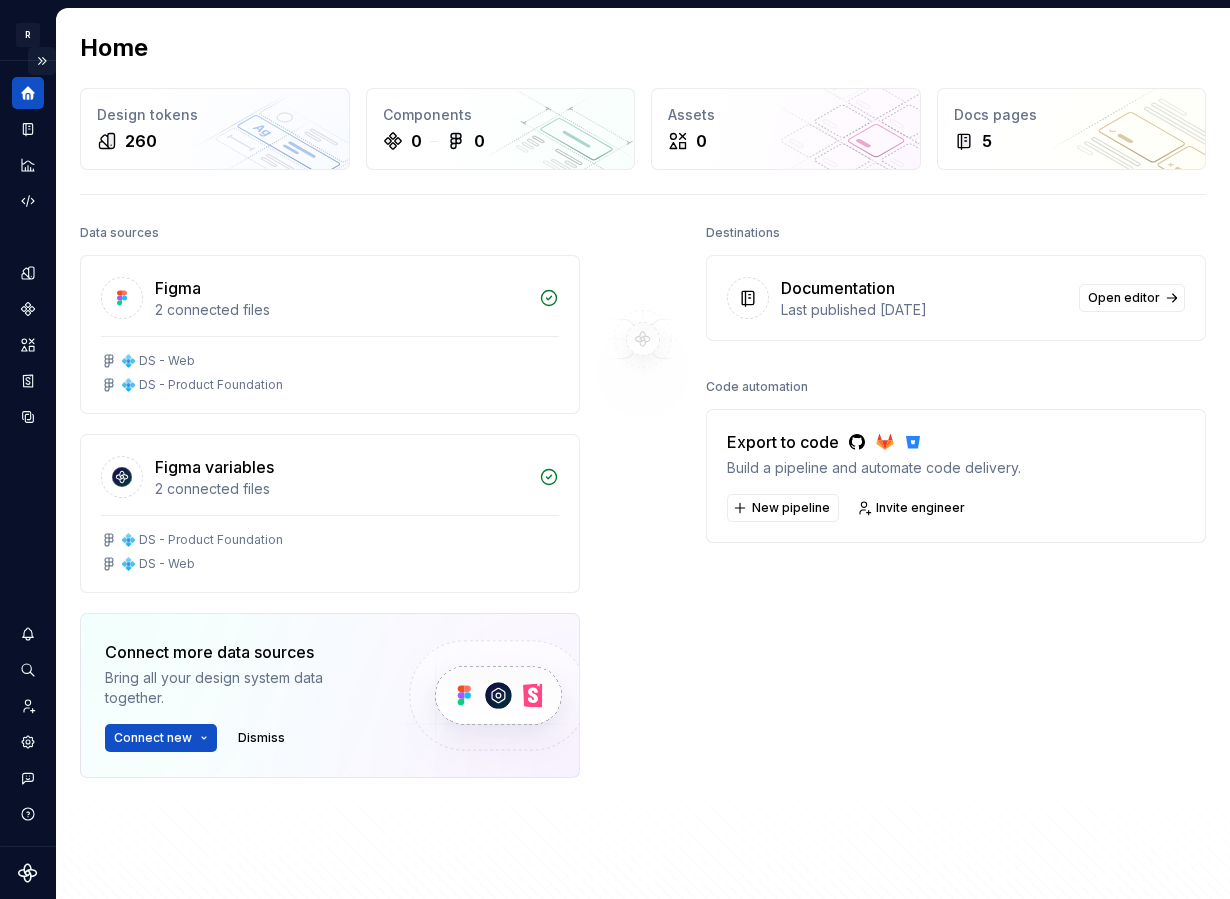 click at bounding box center (42, 61) 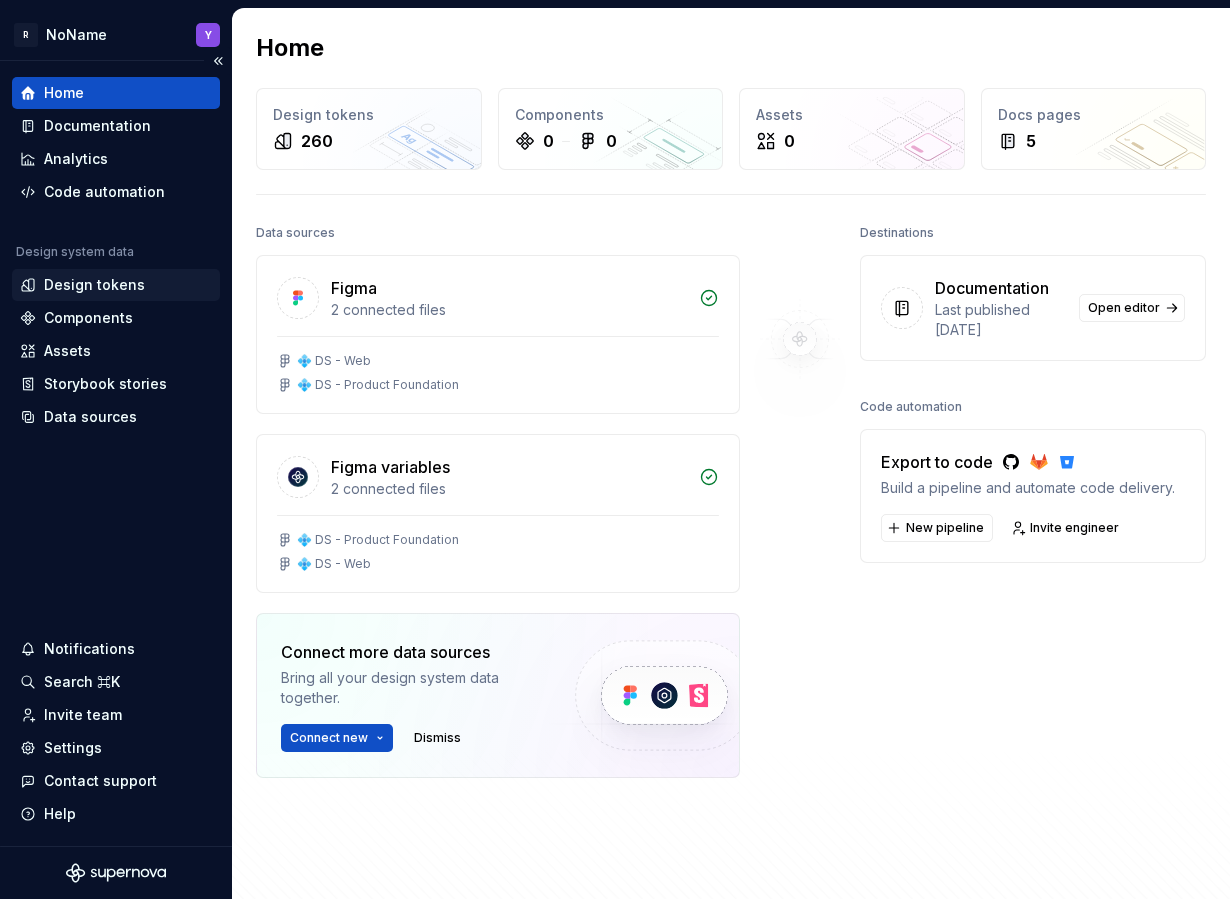 click on "Design tokens" at bounding box center (94, 285) 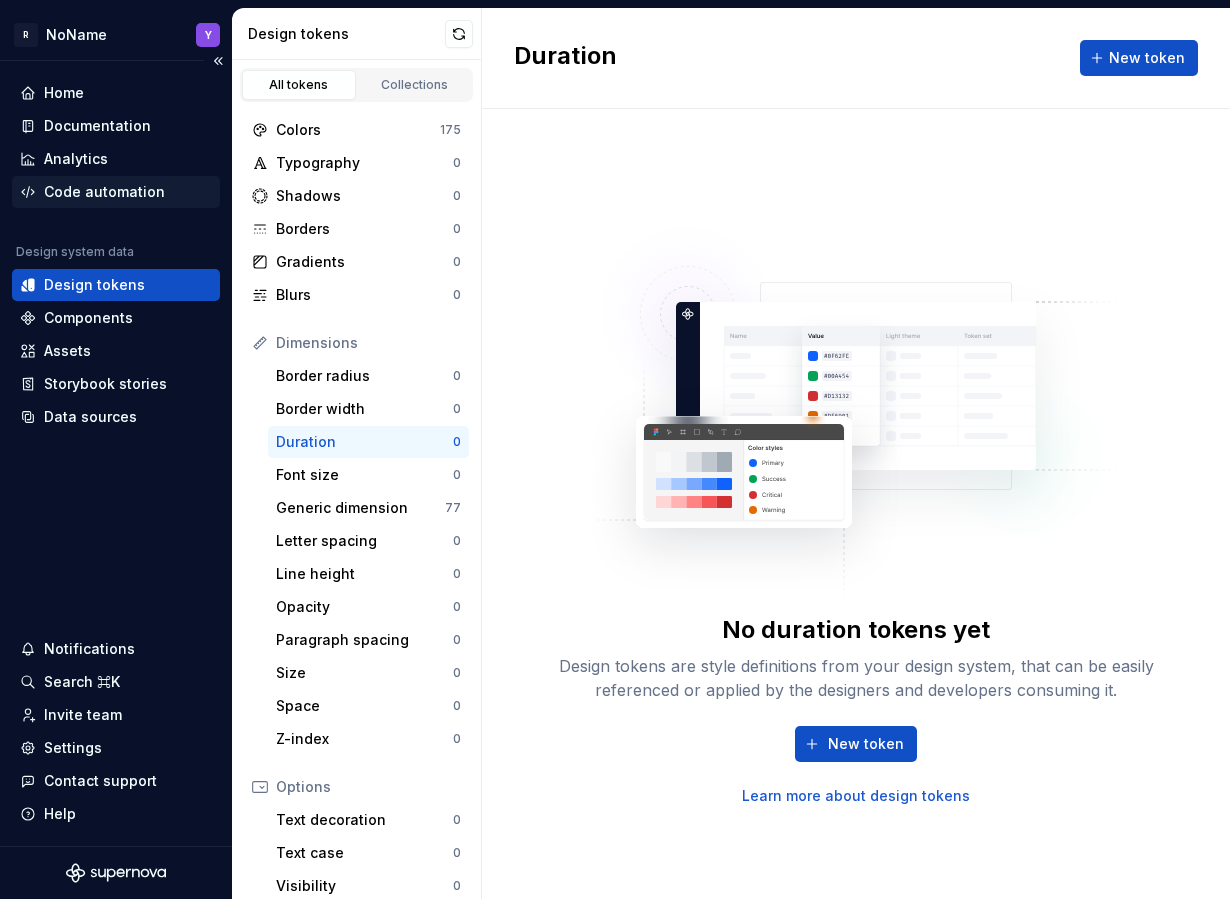 click on "Code automation" at bounding box center (104, 192) 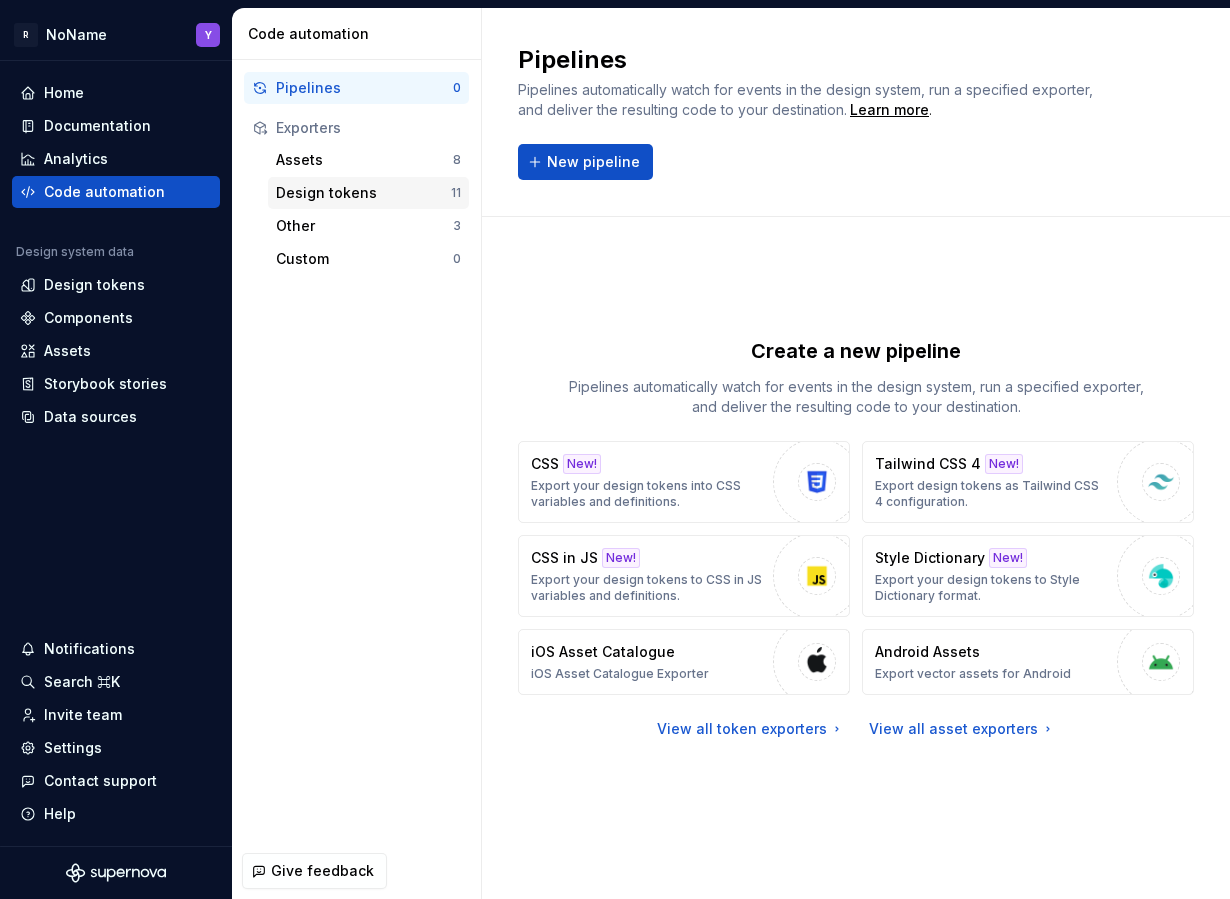 click on "Design tokens" at bounding box center (363, 193) 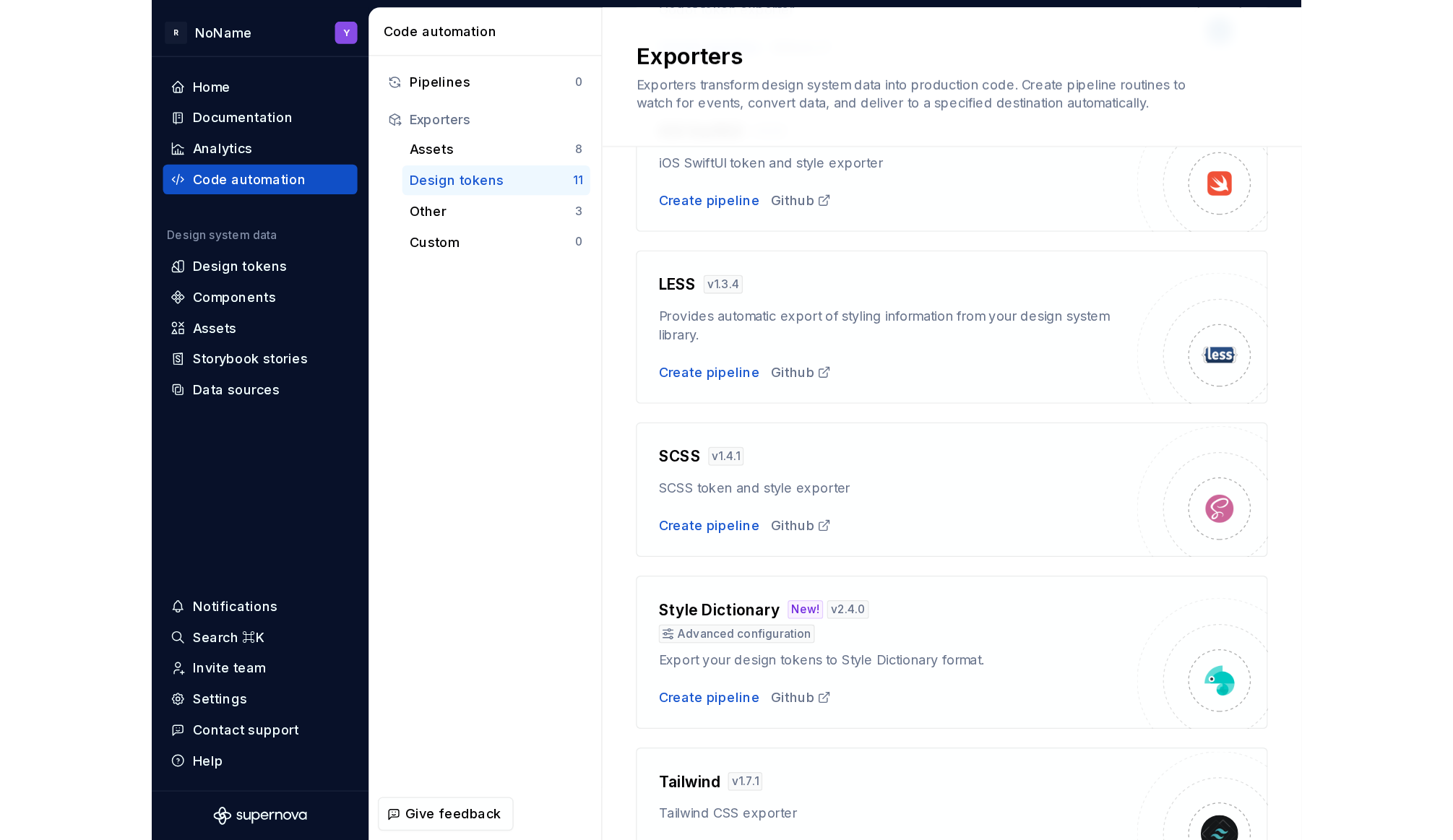 scroll, scrollTop: 724, scrollLeft: 0, axis: vertical 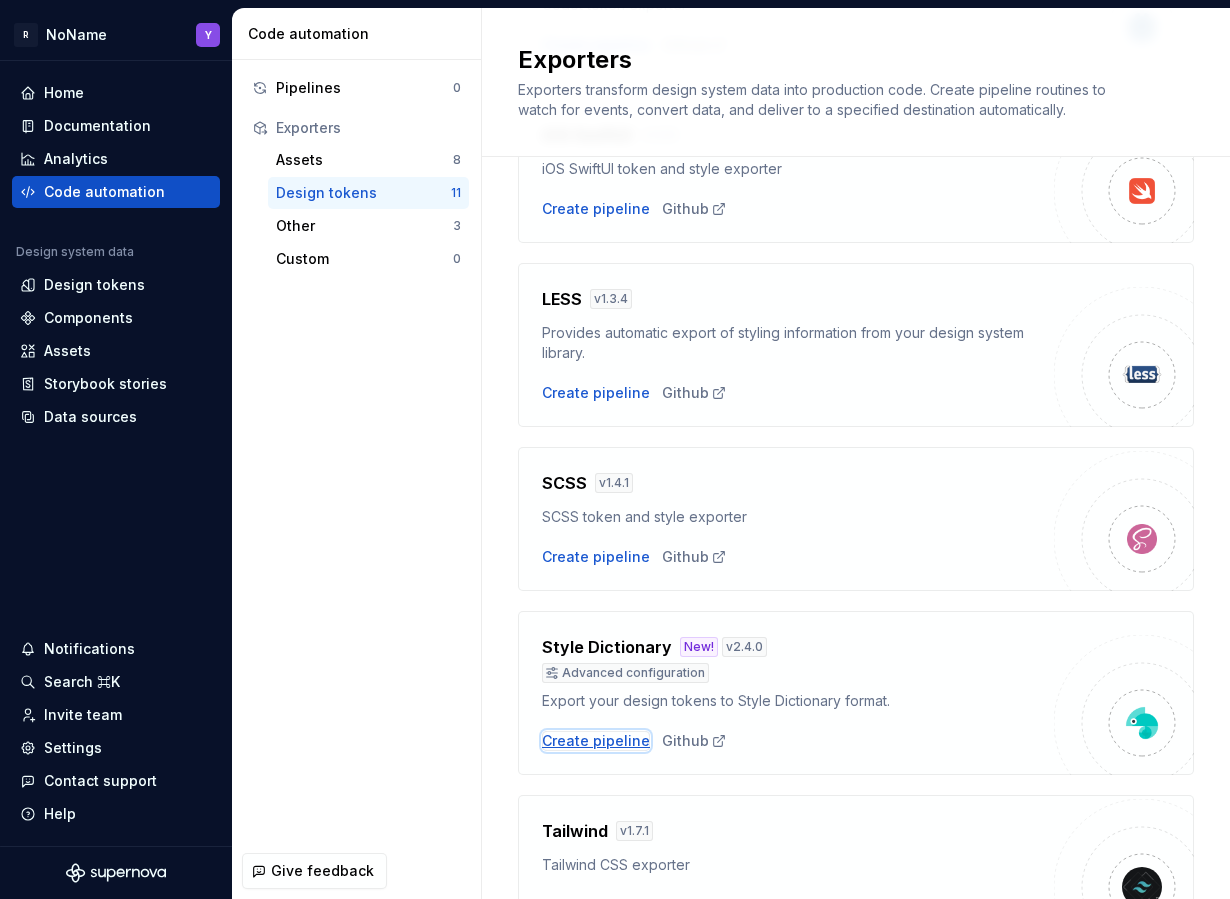 click on "Create pipeline" at bounding box center [596, 741] 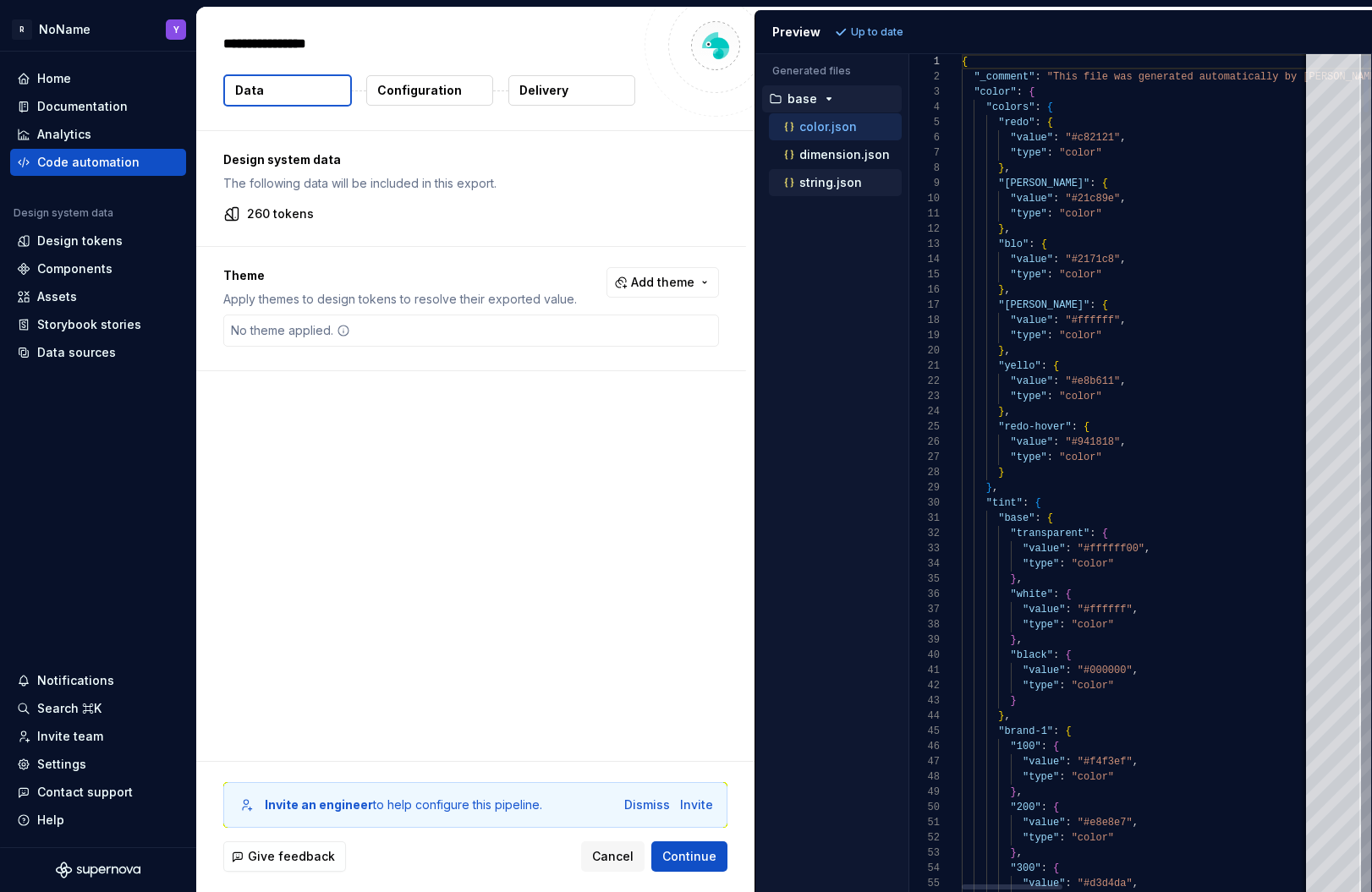 type on "*" 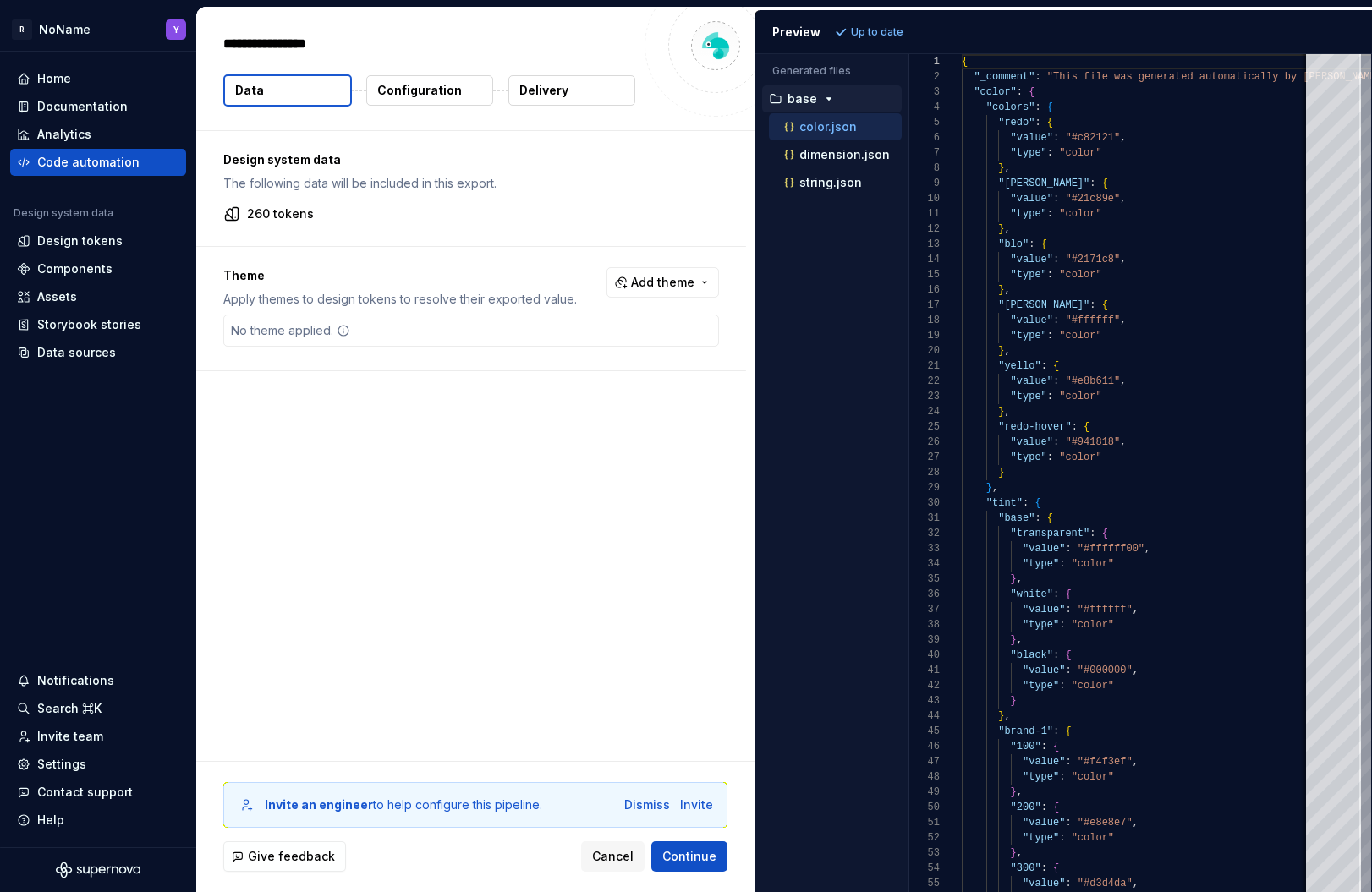 click on "Theme Apply themes to design tokens to resolve their exported value. Add theme" at bounding box center [471, 287] 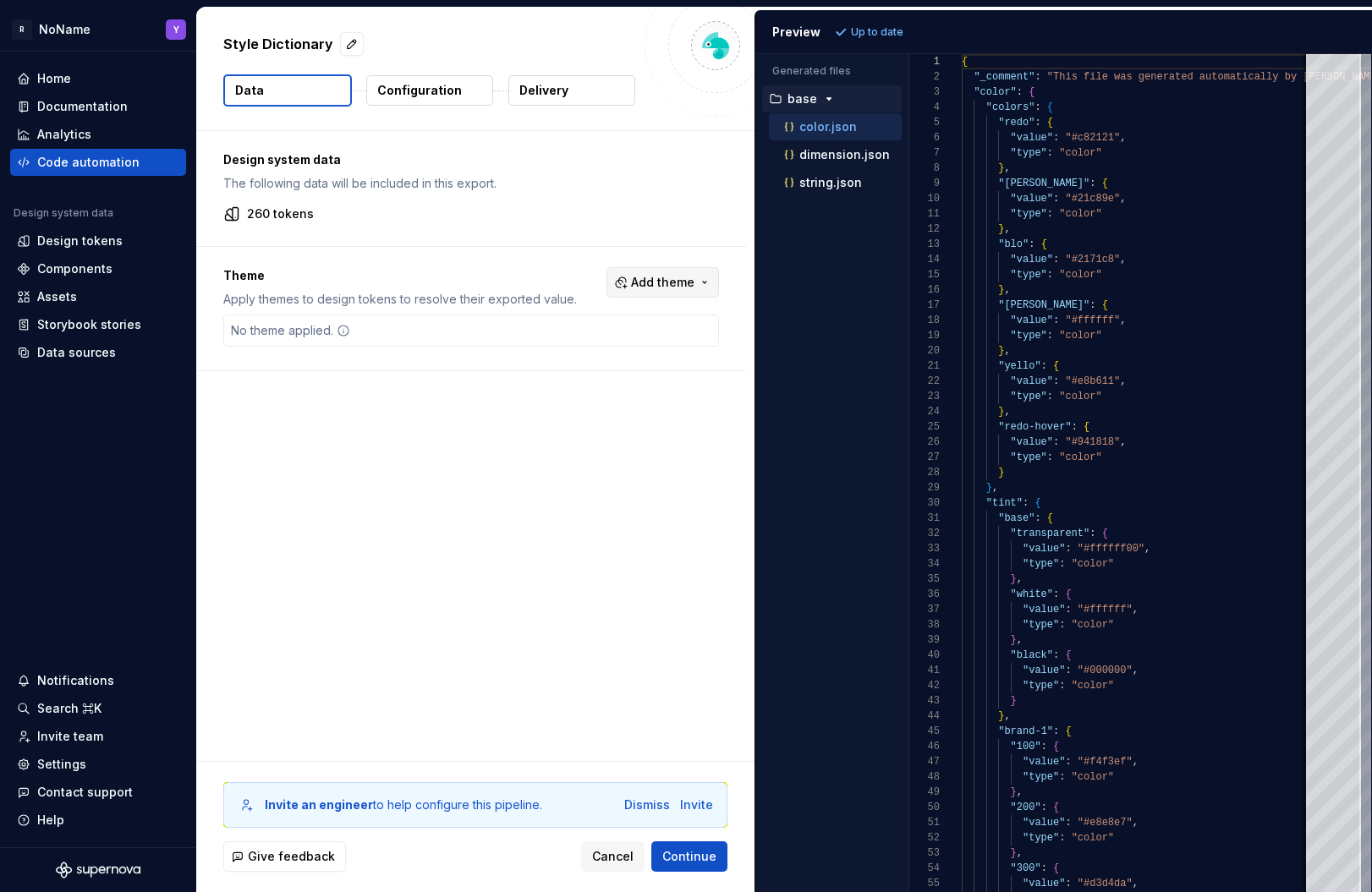 click on "Add theme" at bounding box center (662, 282) 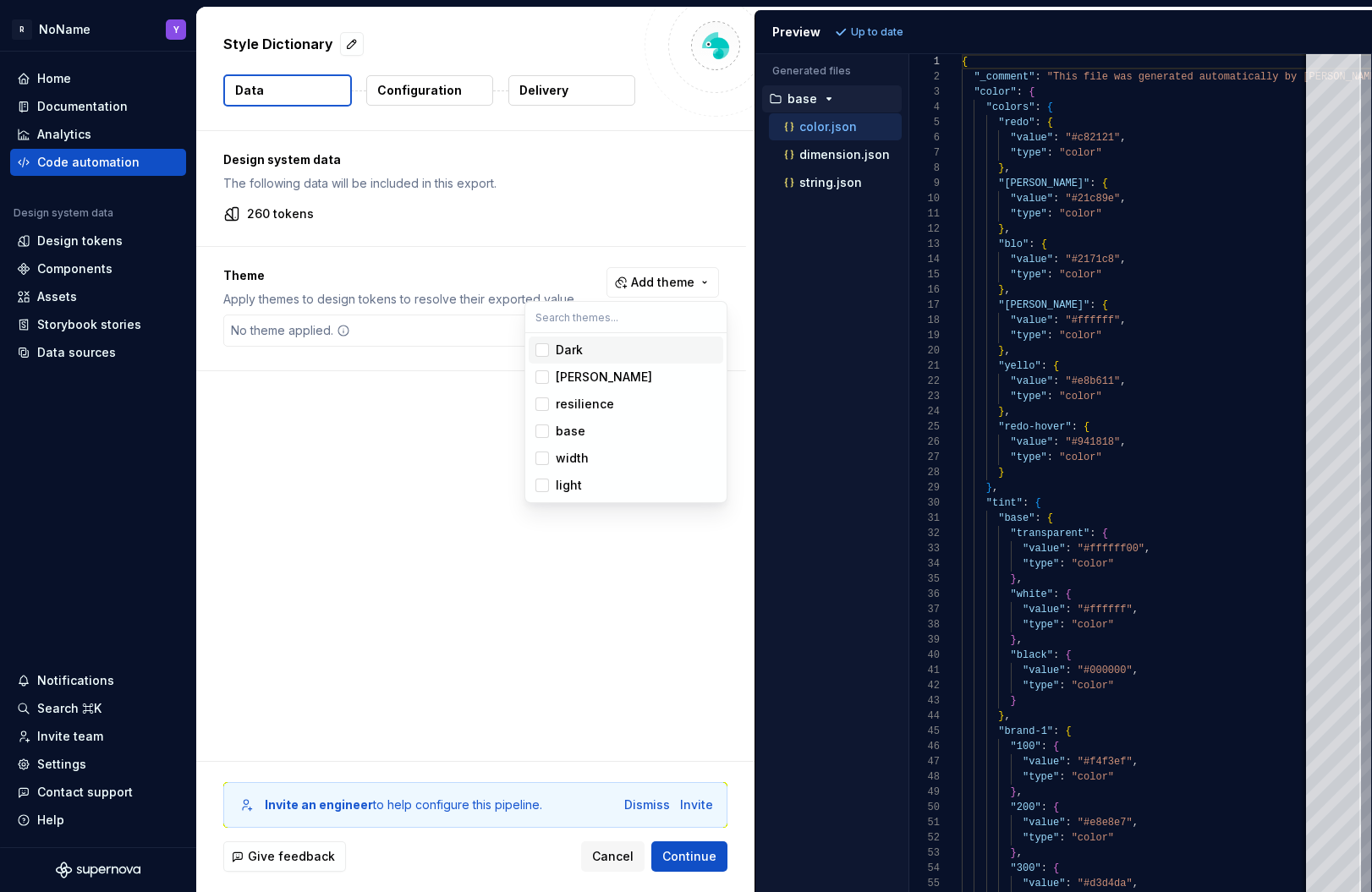 click on "Dark" at bounding box center [626, 350] 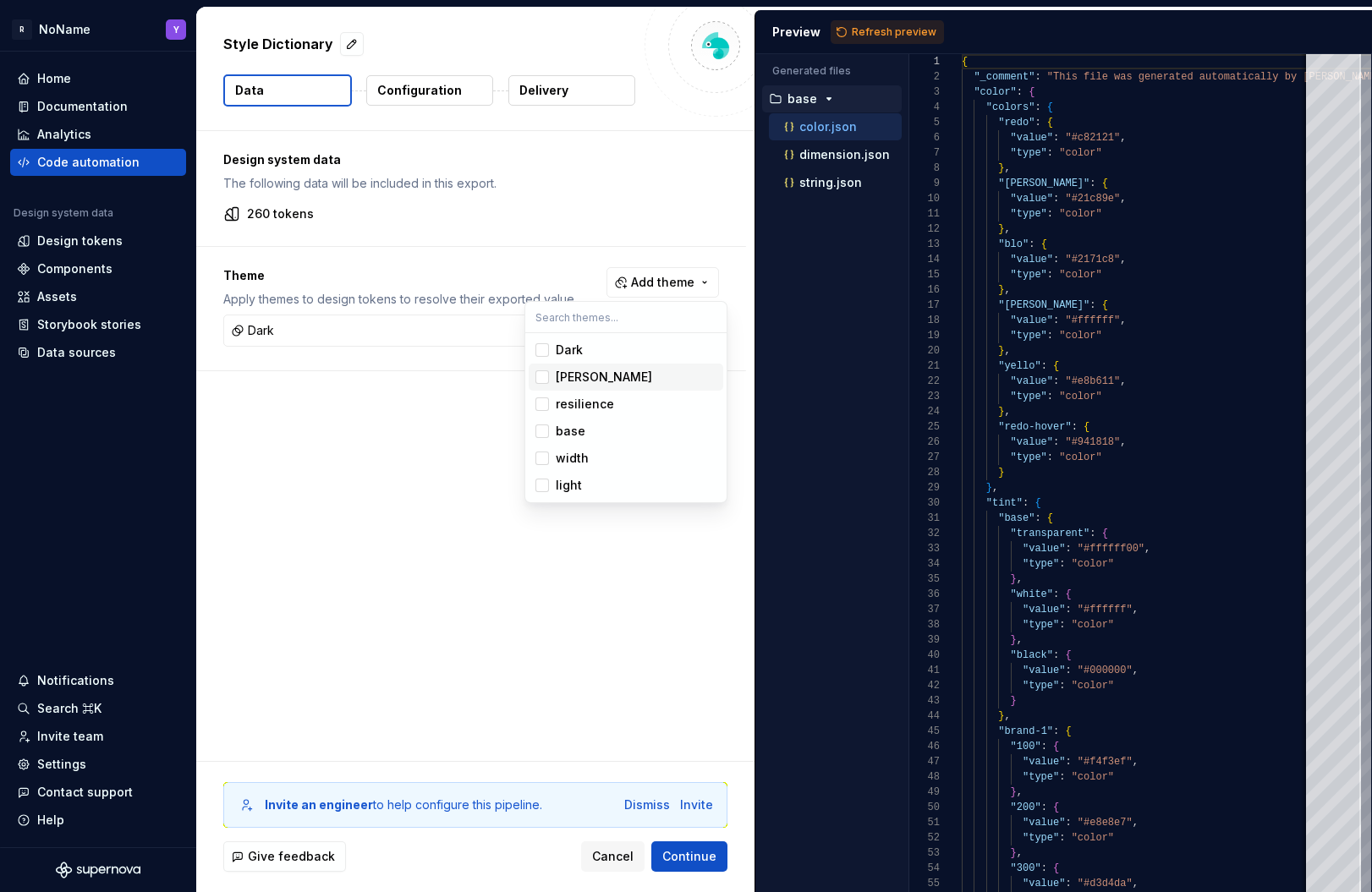 click on "[PERSON_NAME]" at bounding box center [604, 377] 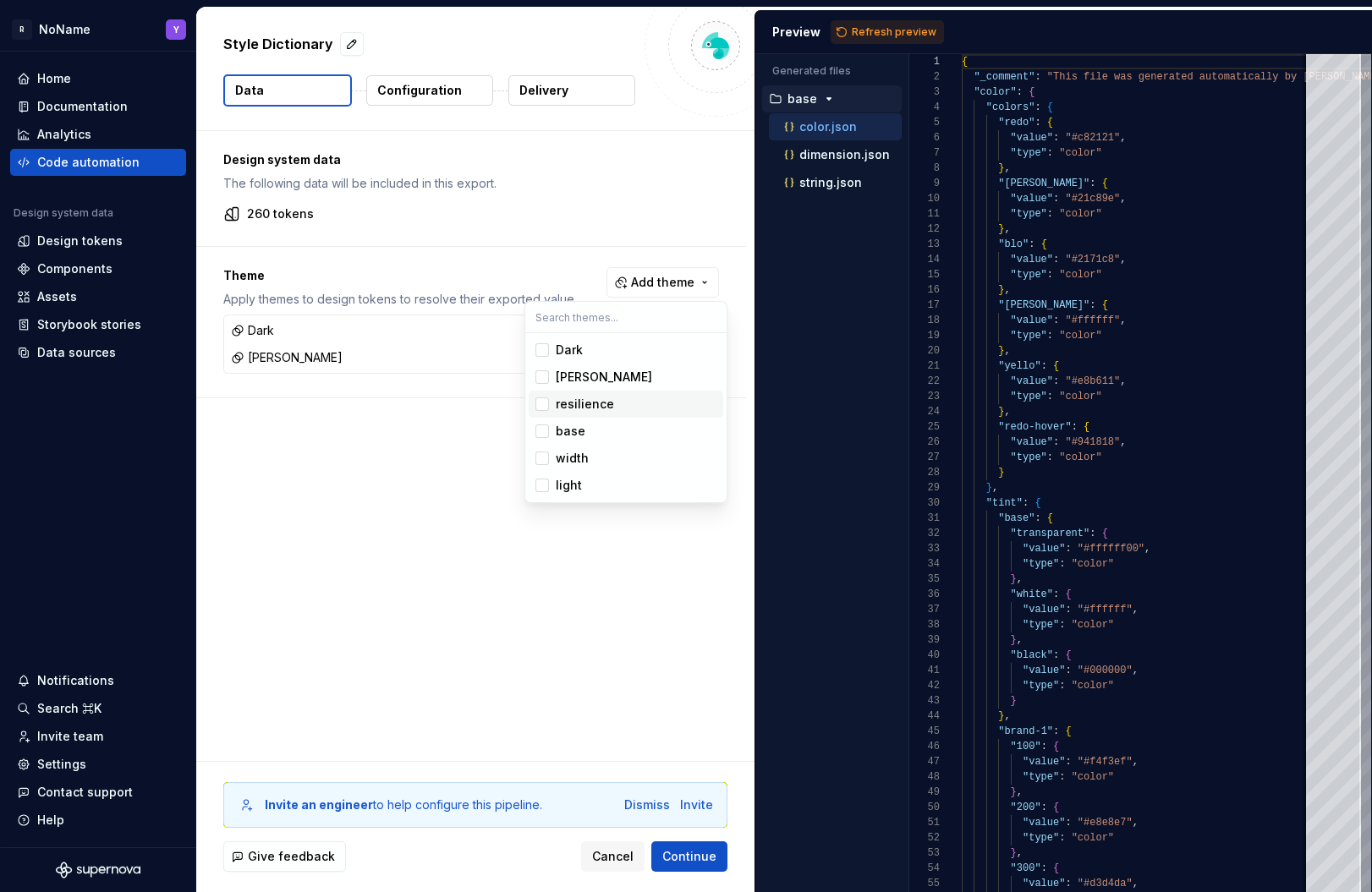 click on "resilience" at bounding box center (584, 404) 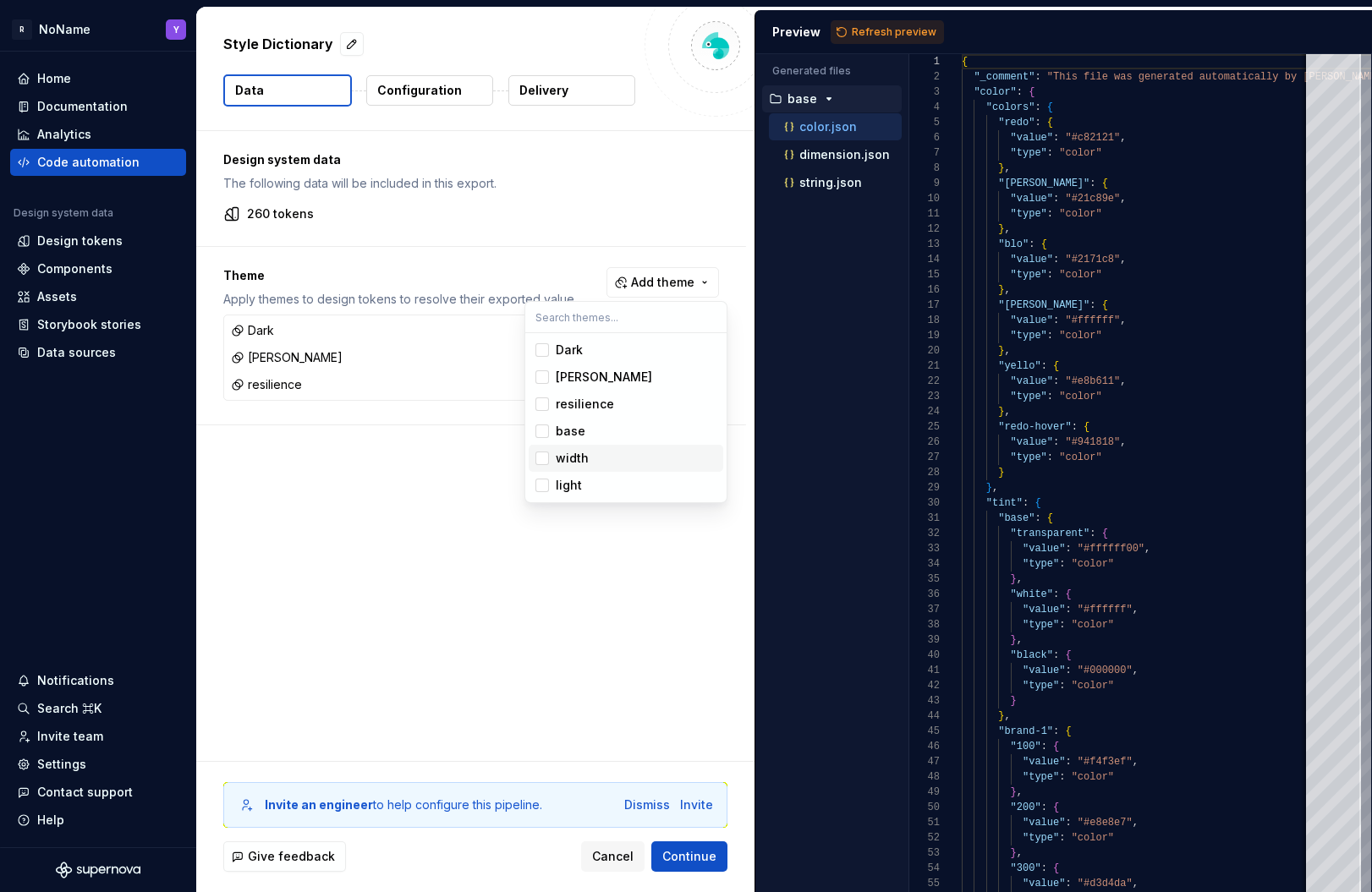 click on "width" at bounding box center [626, 458] 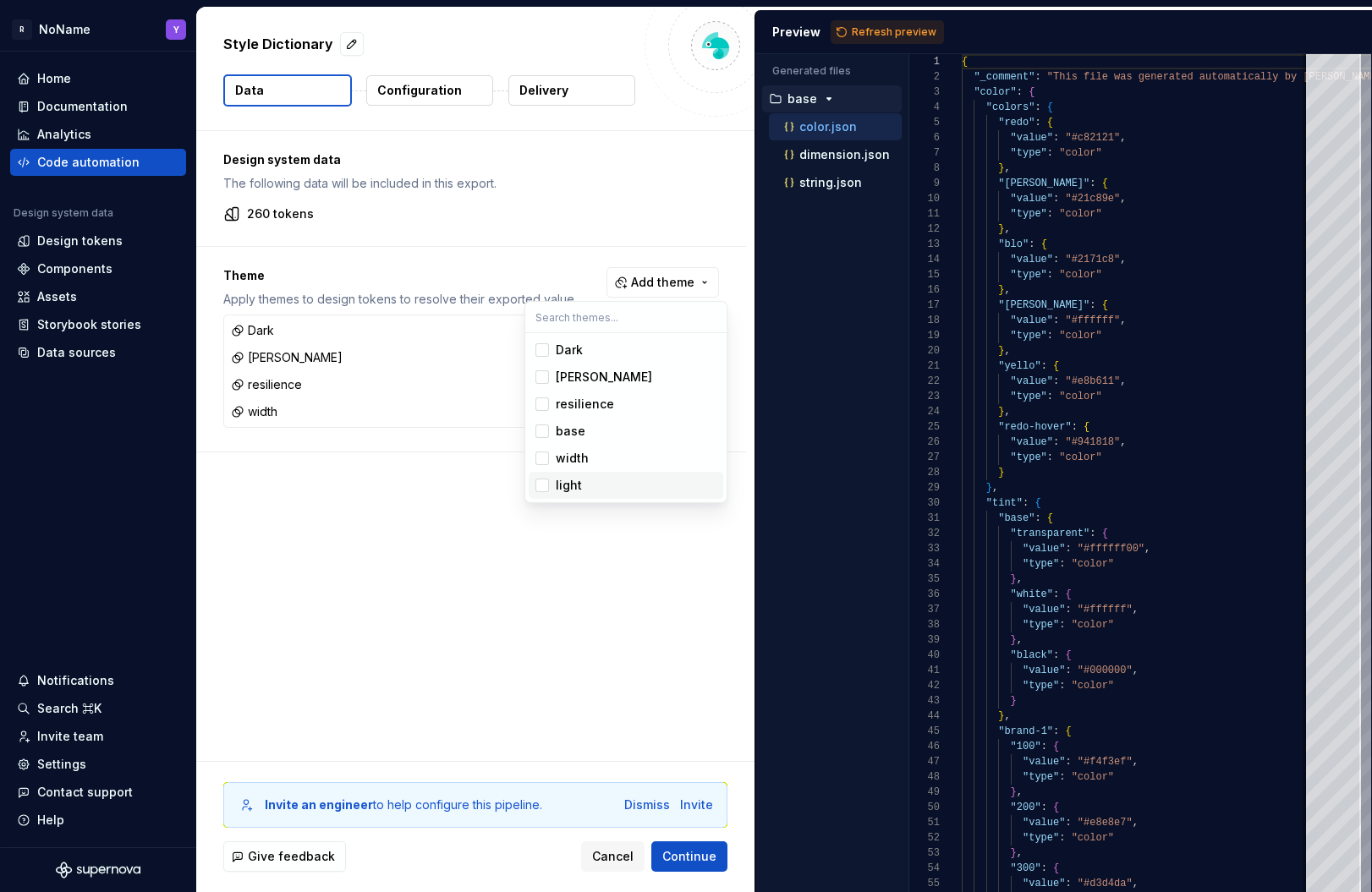 click on "light" at bounding box center [568, 485] 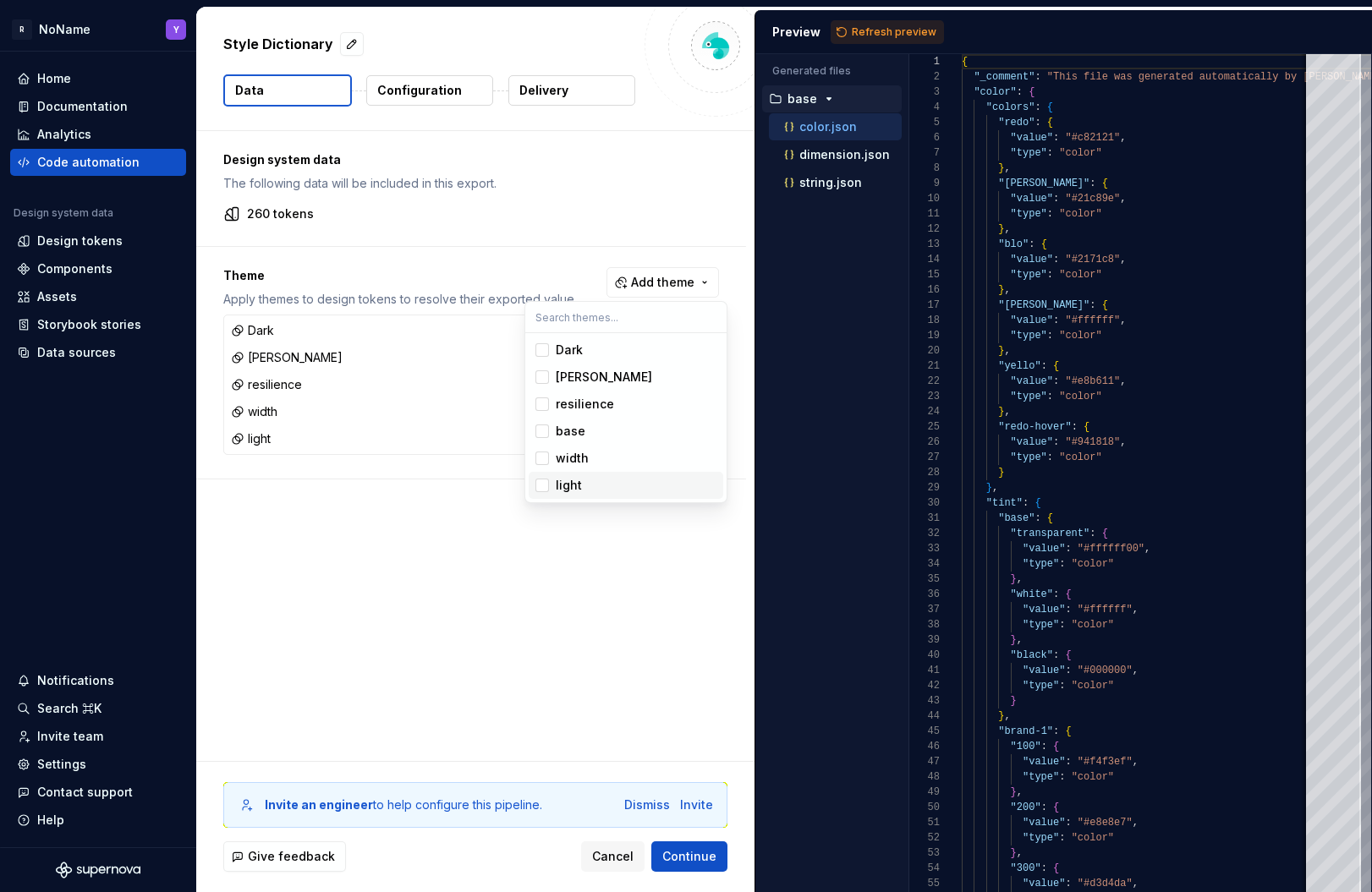 click on "R NoName Y Home Documentation Analytics Code automation Design system data Design tokens Components Assets Storybook stories Data sources Notifications Search ⌘K Invite team Settings Contact support Help Style Dictionary Data Configuration Delivery Design system data The following data will be included in this export. 260 tokens Theme Apply themes to design tokens to resolve their exported value. Add theme Dark [PERSON_NAME] resilience width light Invite an engineer  to help configure this pipeline. Dismiss Invite Give feedback Cancel Continue Preview Refresh preview Generated files
Accessibility guide for tree .
Navigate the tree with the arrow keys. Common tree hotkeys apply. Further keybindings are available:
enter to execute primary action on focused item
f2 to start renaming the focused item
escape to abort renaming an item
control+d to start dragging selected items
base color.json dimension.json string.json 1 2 3 4 5 6 7 8 9 10 11 12 13 14" at bounding box center (686, 446) 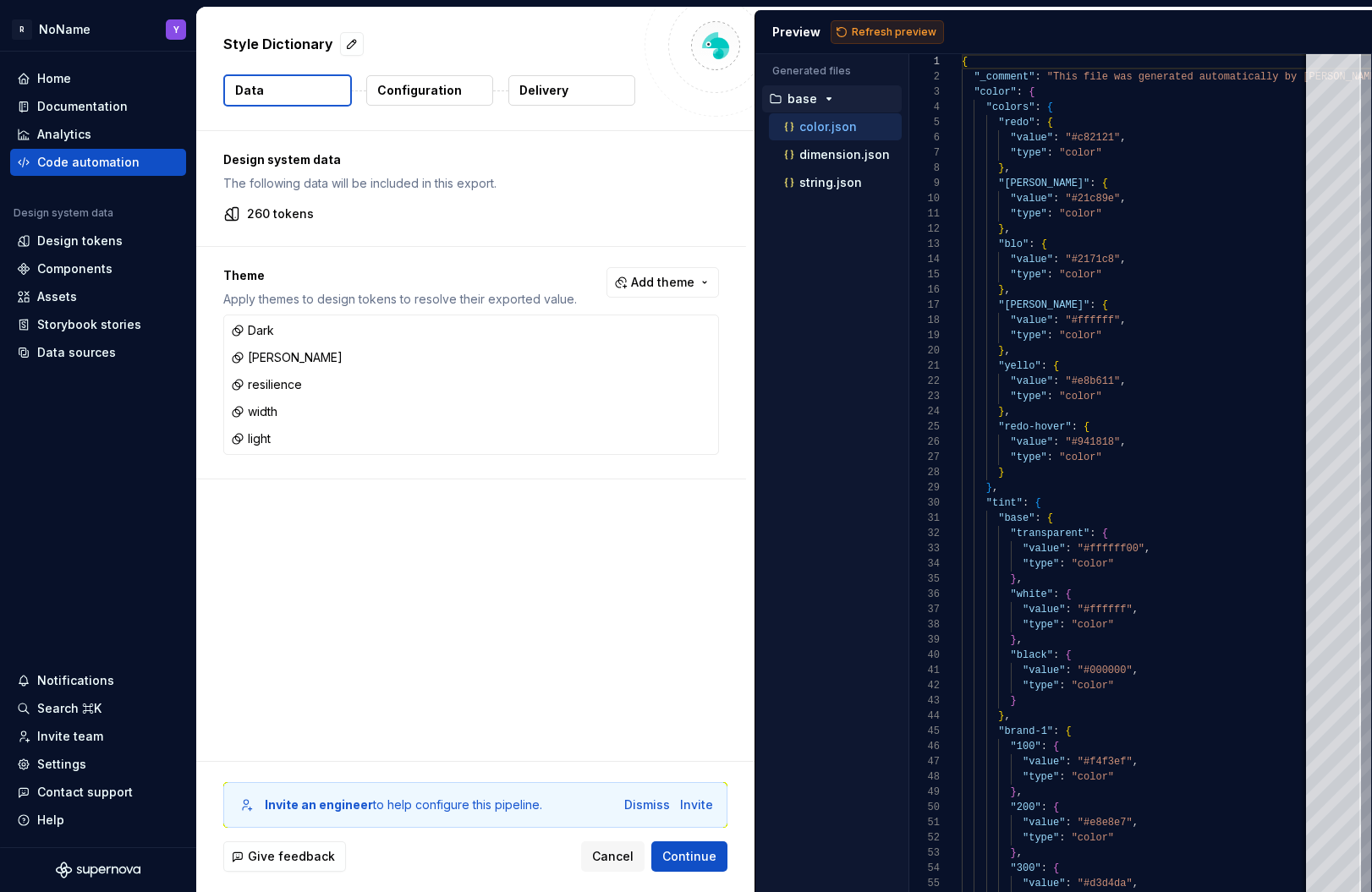 click on "Refresh preview" at bounding box center [887, 32] 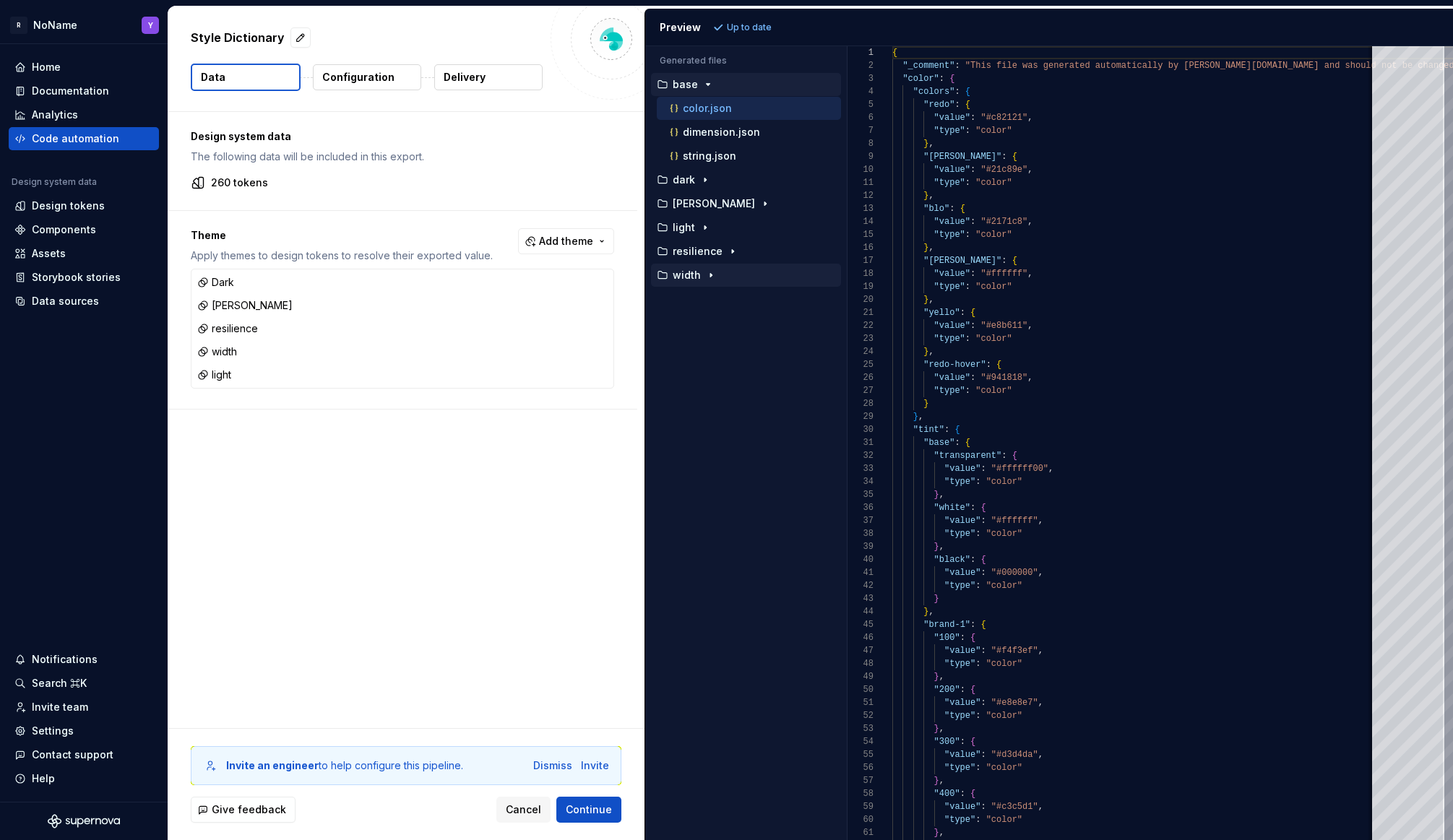 click on "width" at bounding box center [746, 275] 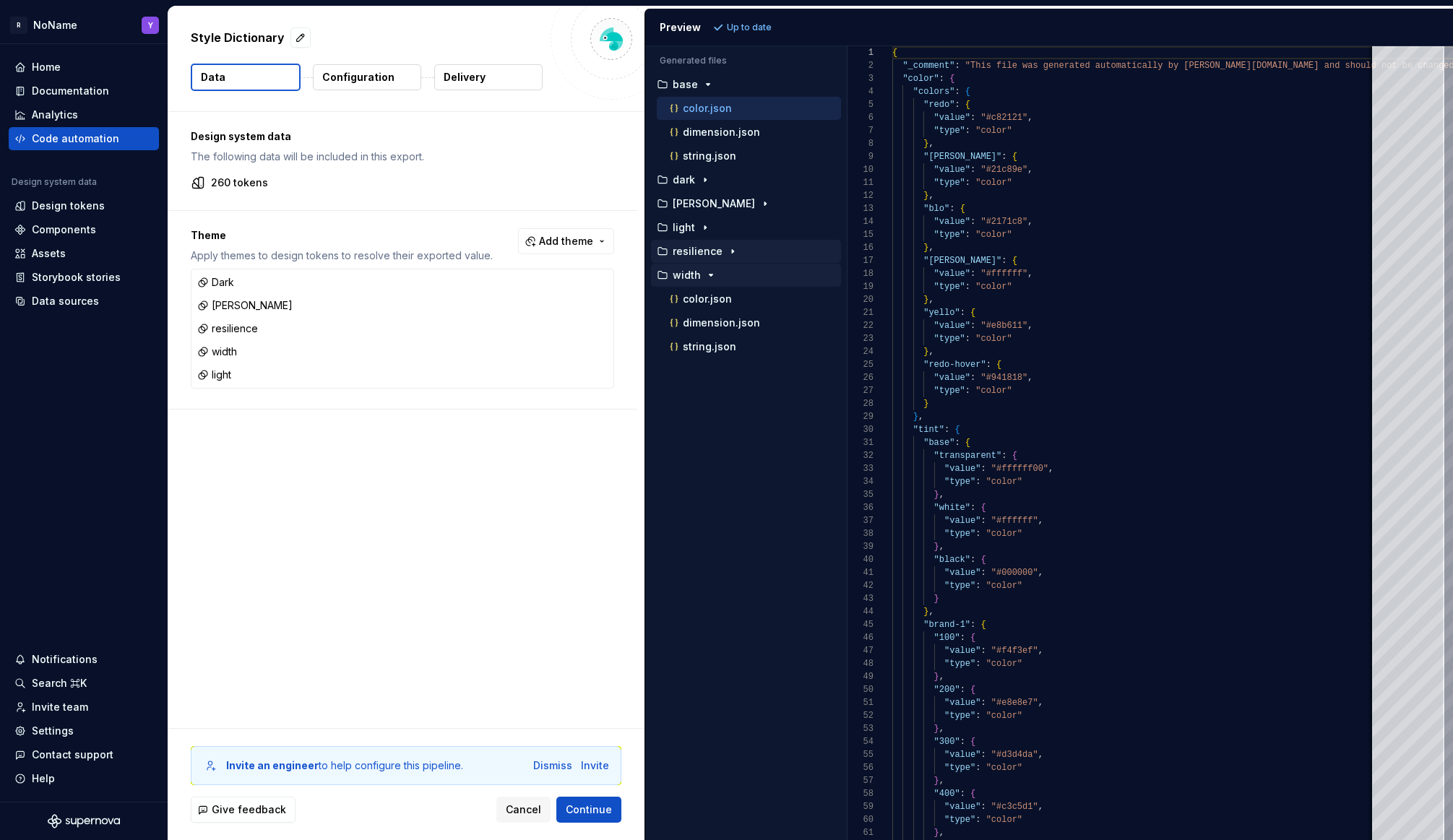 click on "resilience" at bounding box center (697, 251) 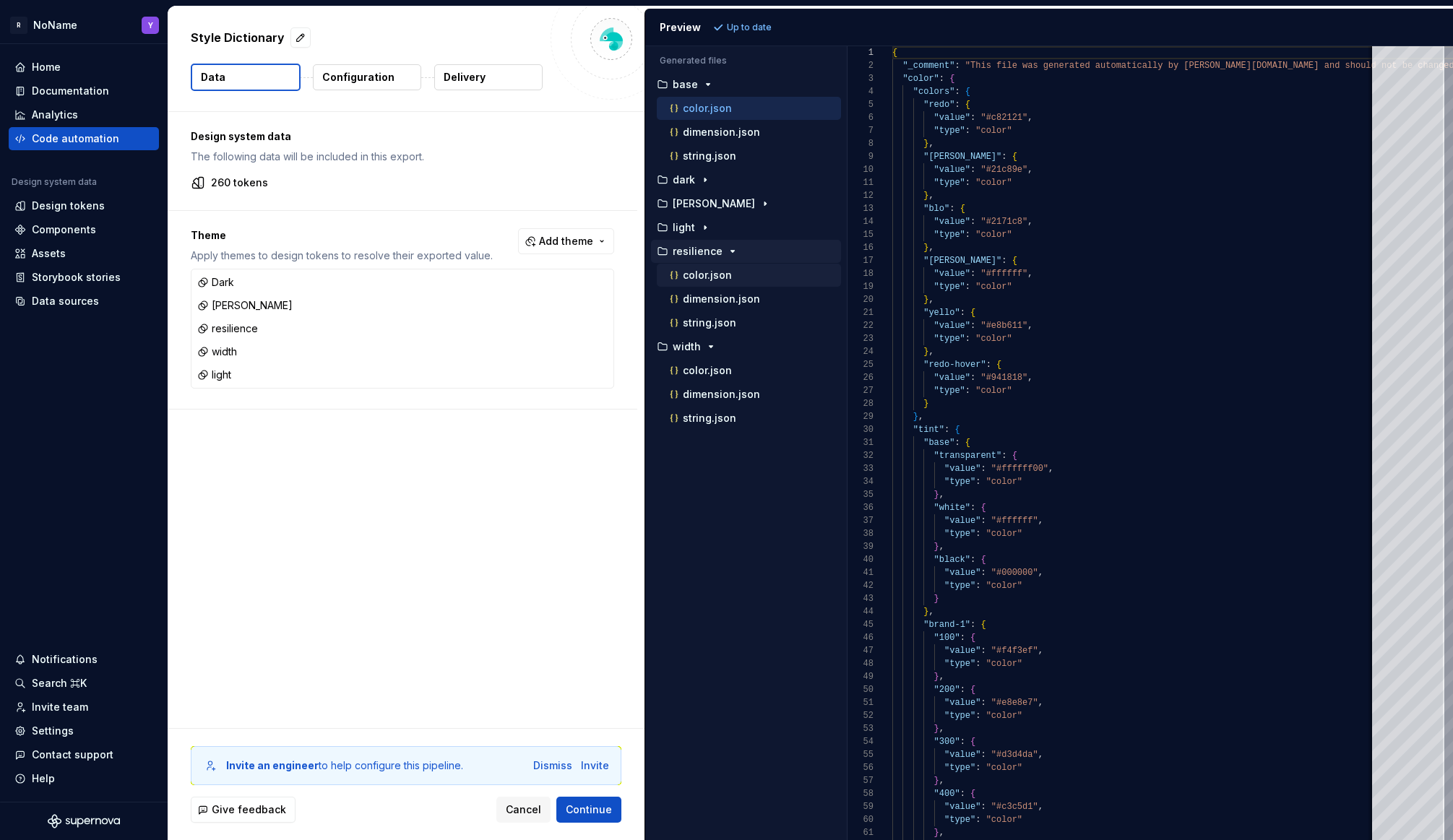 click on "color.json" at bounding box center (754, 275) 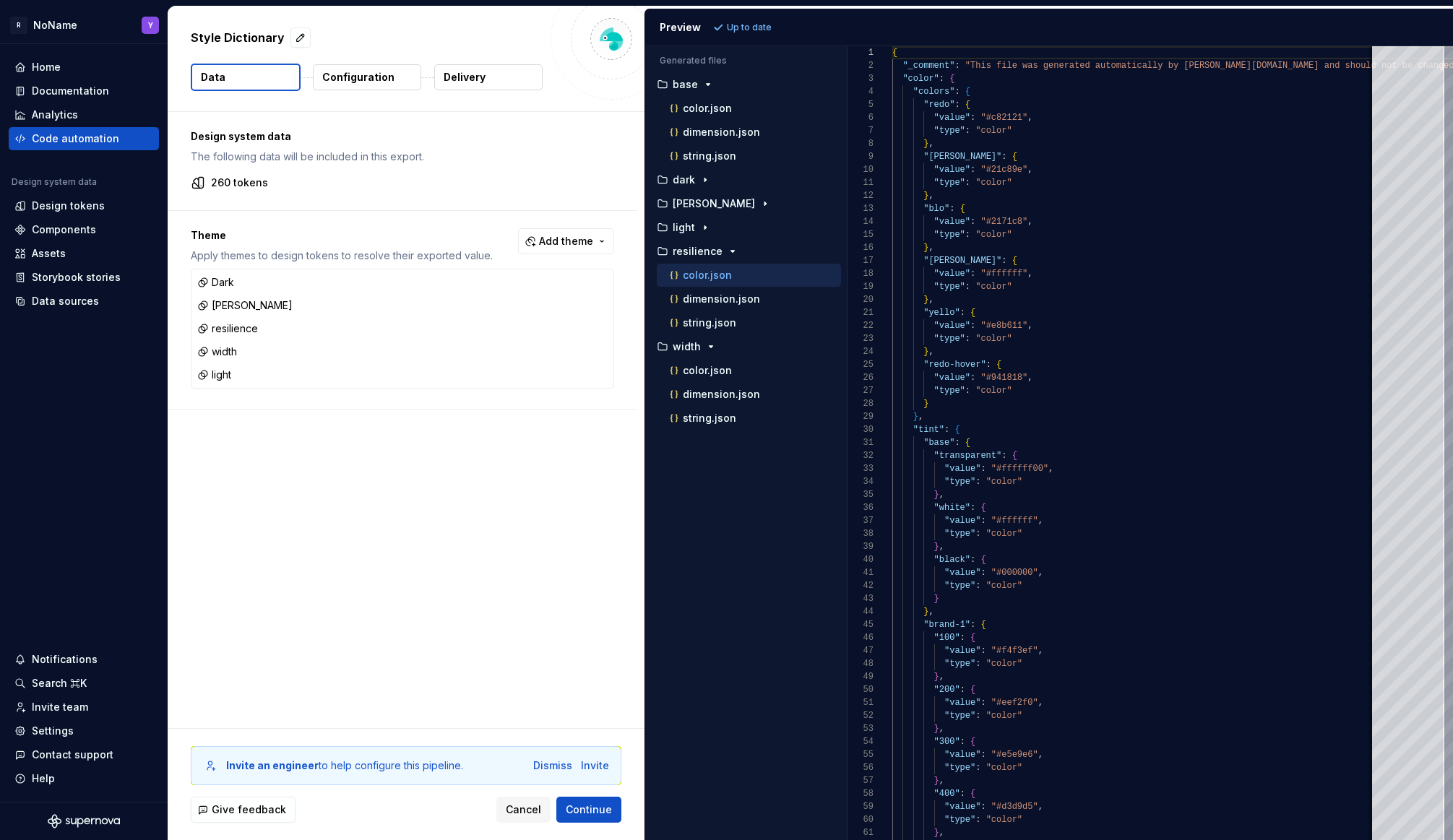 type 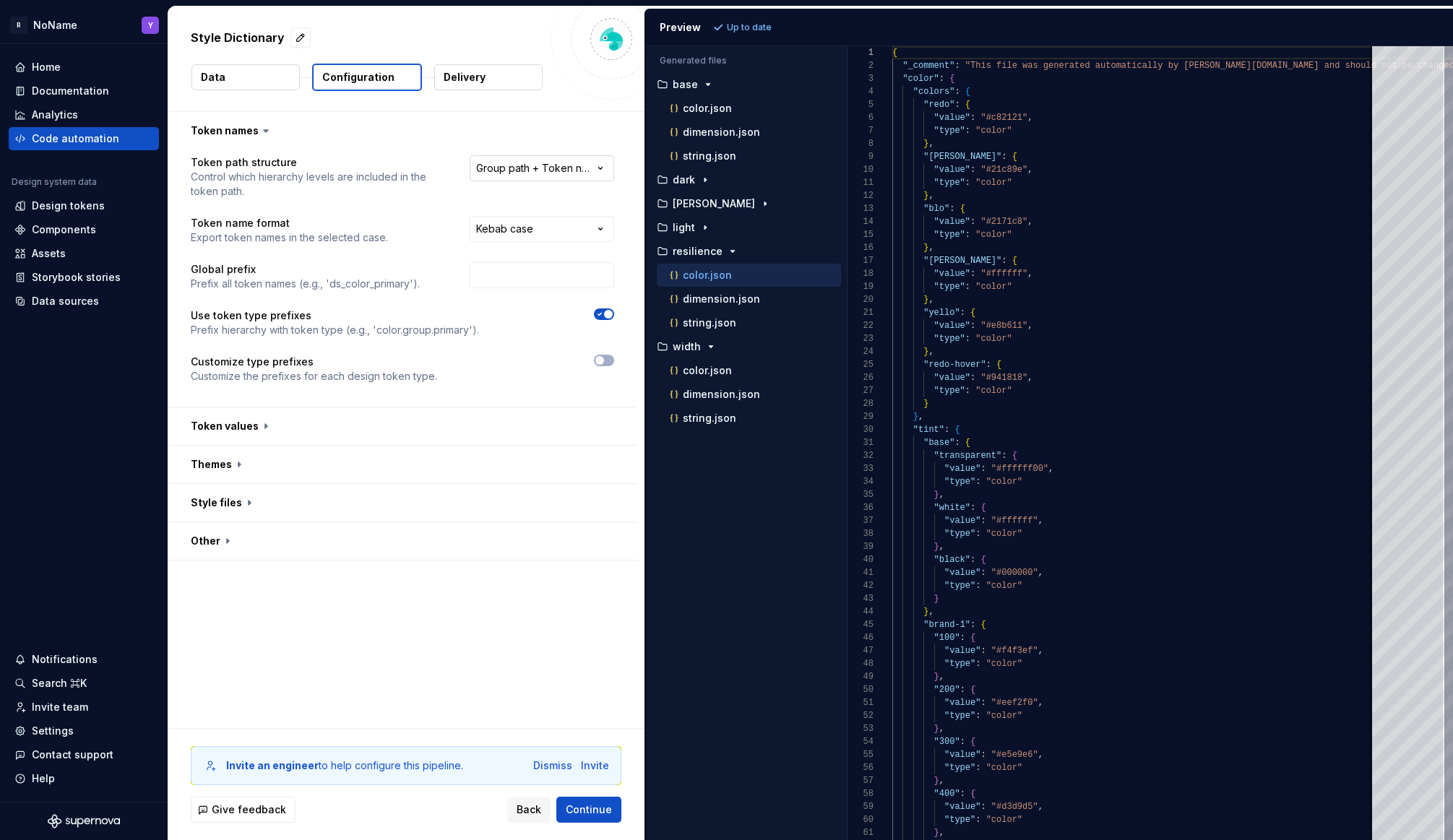 click on "**********" at bounding box center (726, 420) 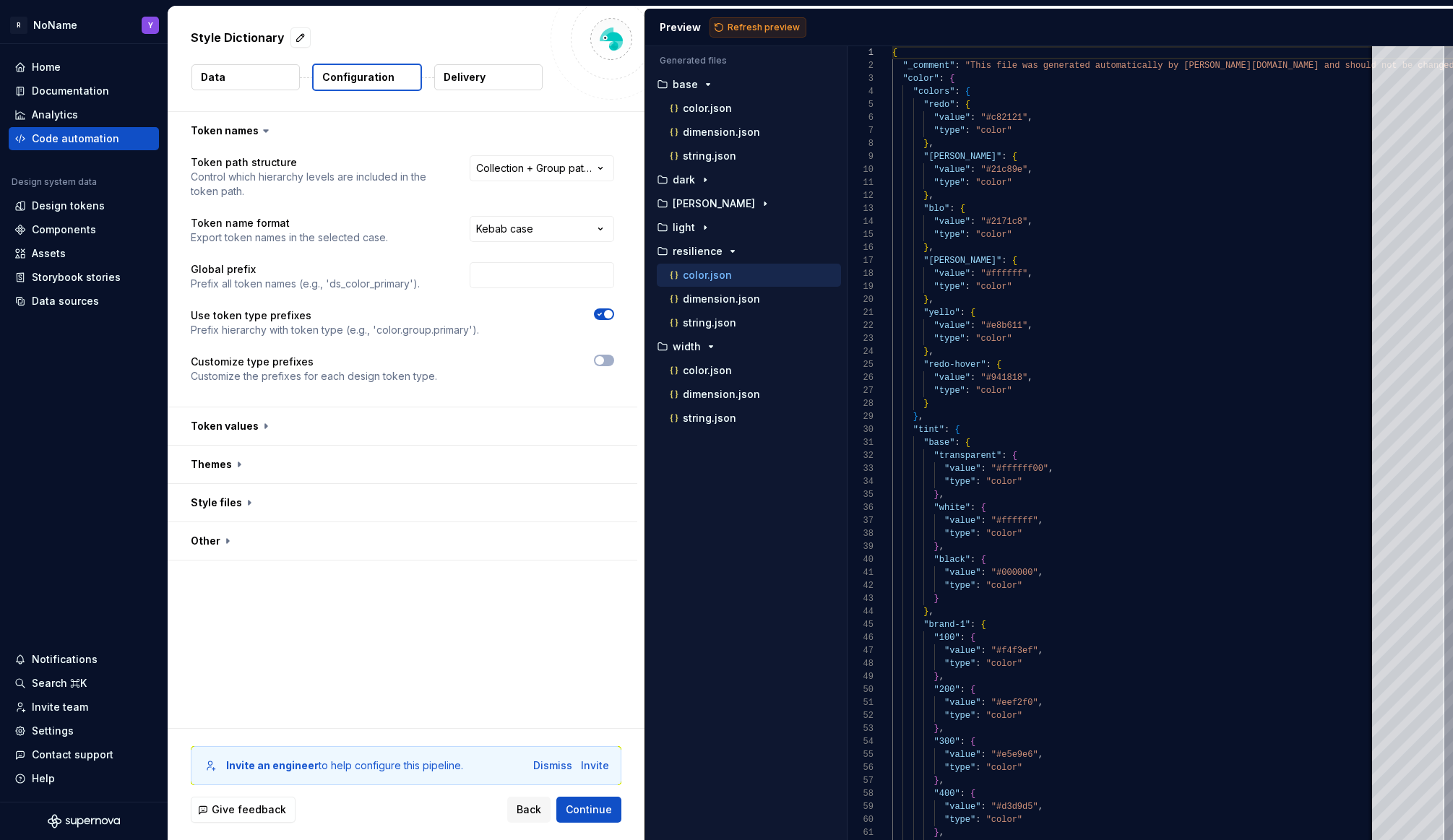 click on "Refresh preview" at bounding box center [764, 27] 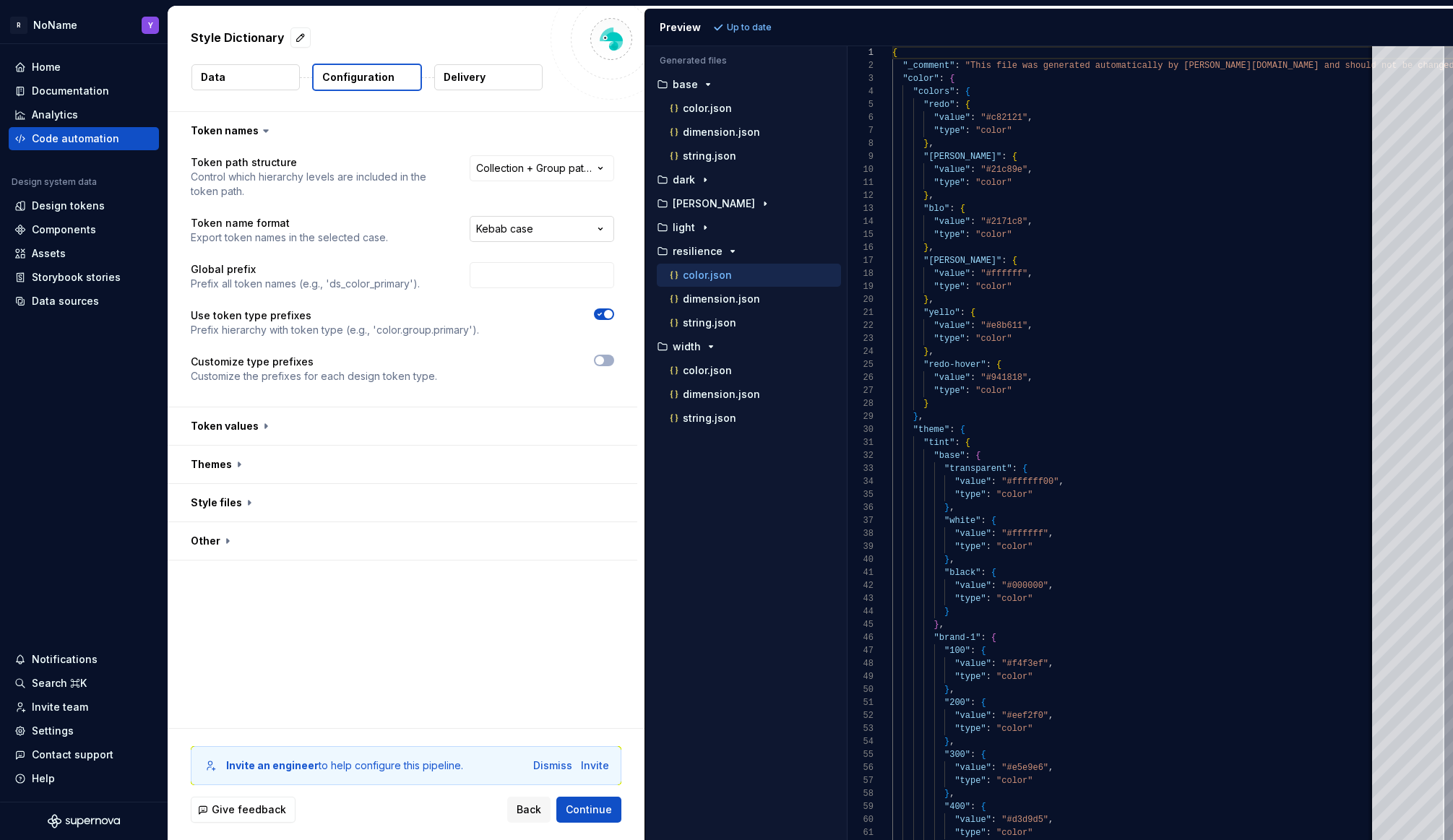 click on "**********" at bounding box center (726, 420) 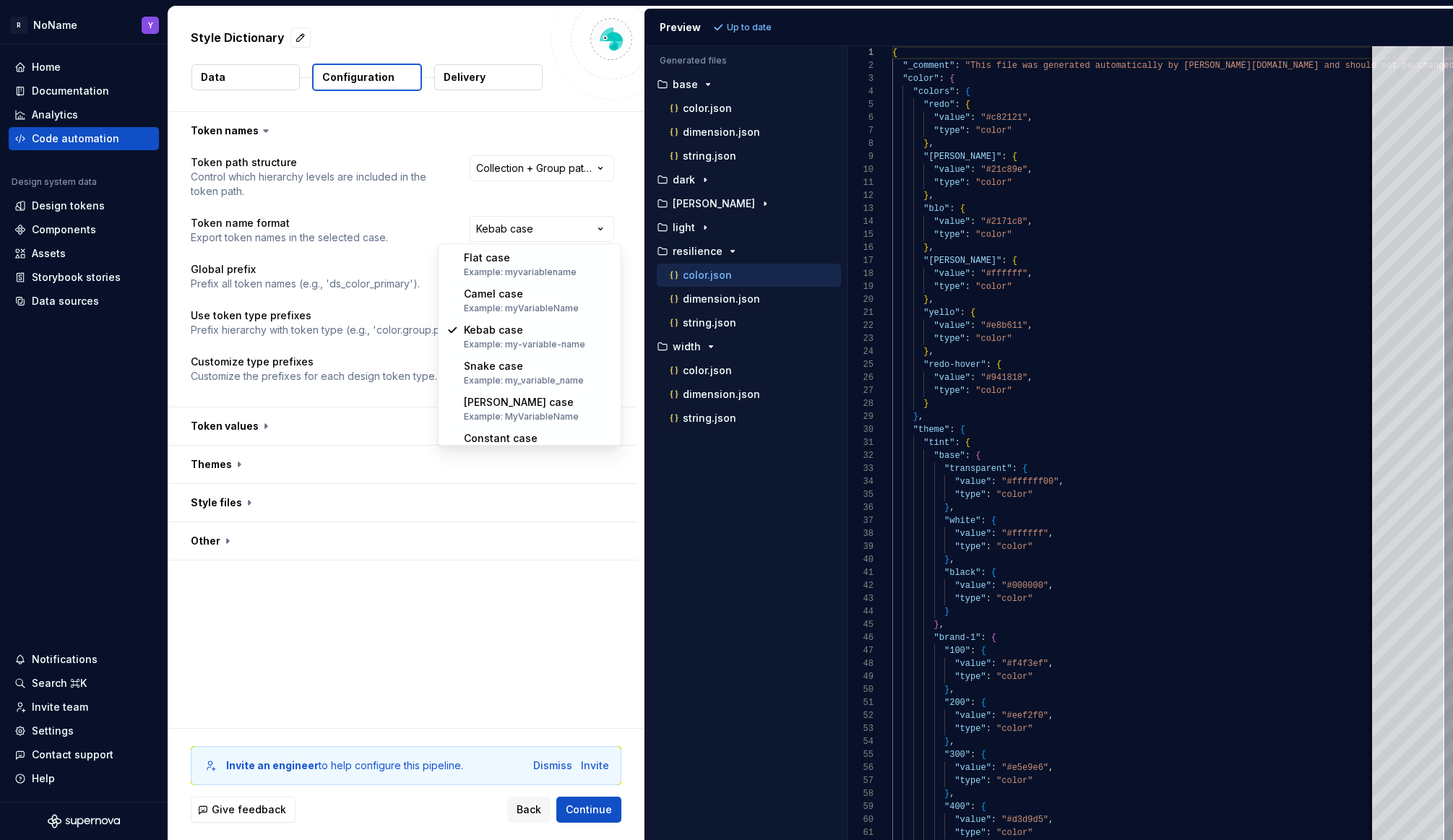 click on "**********" at bounding box center (726, 420) 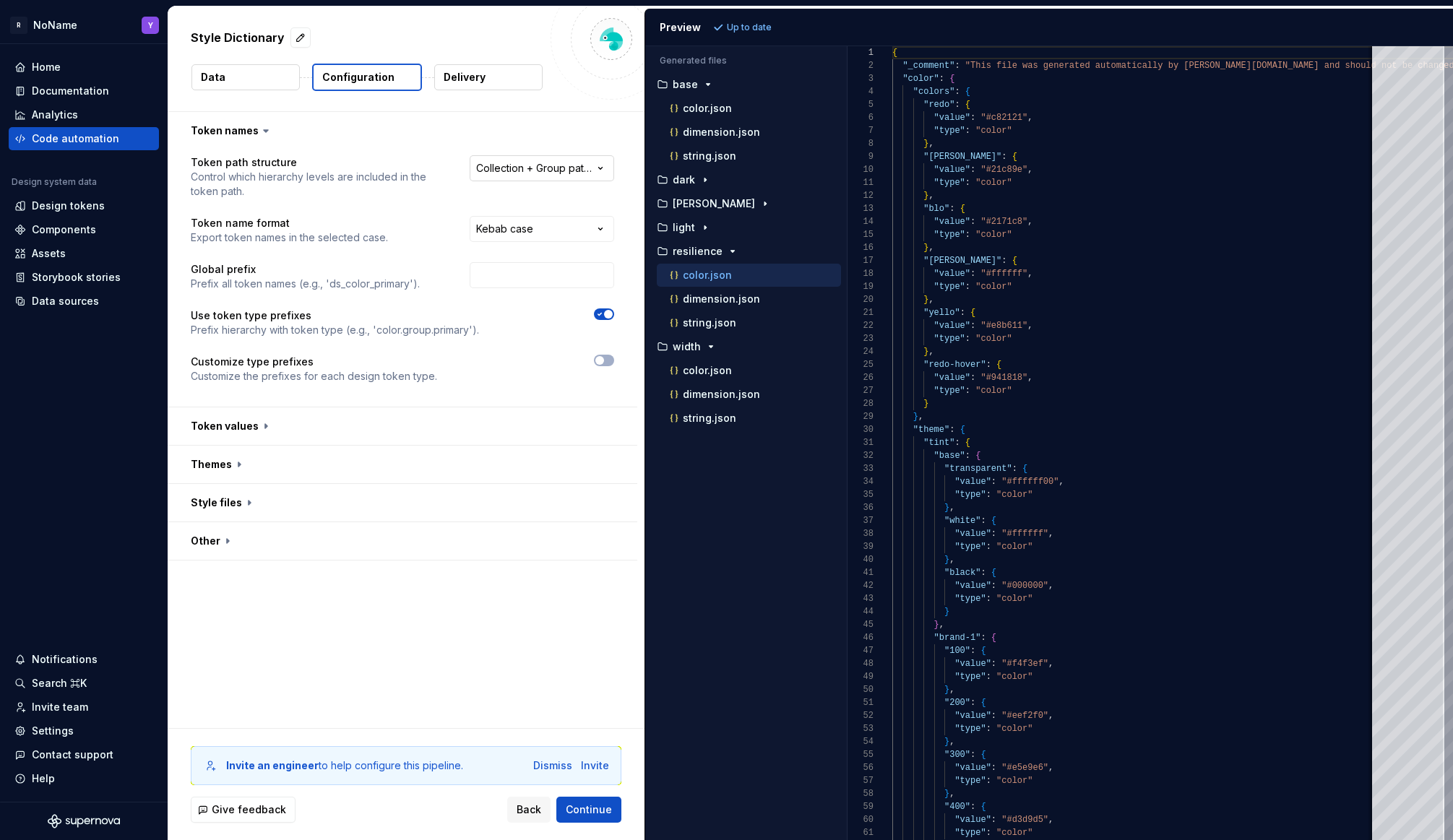 click on "**********" at bounding box center (726, 420) 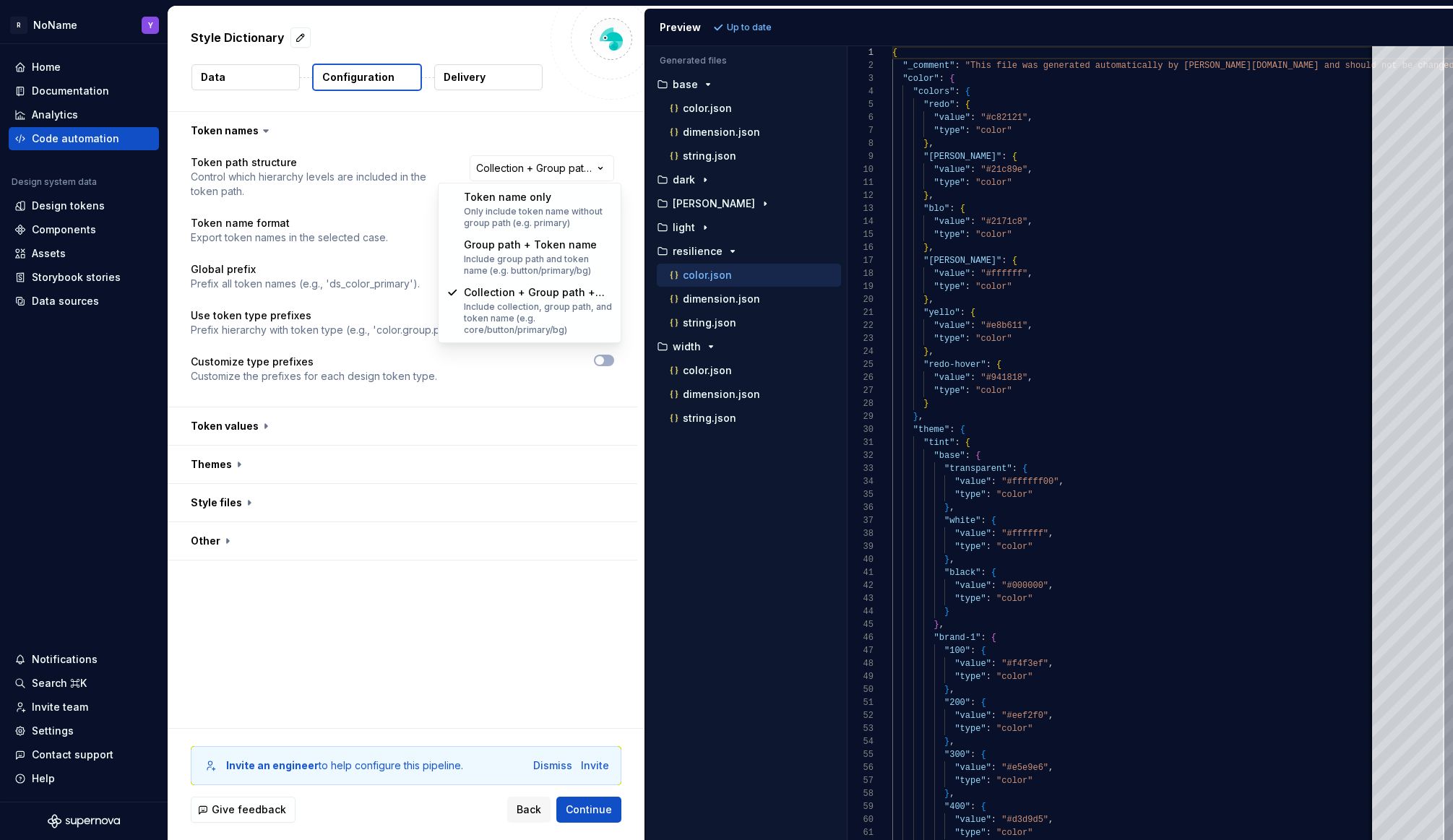 select on "********" 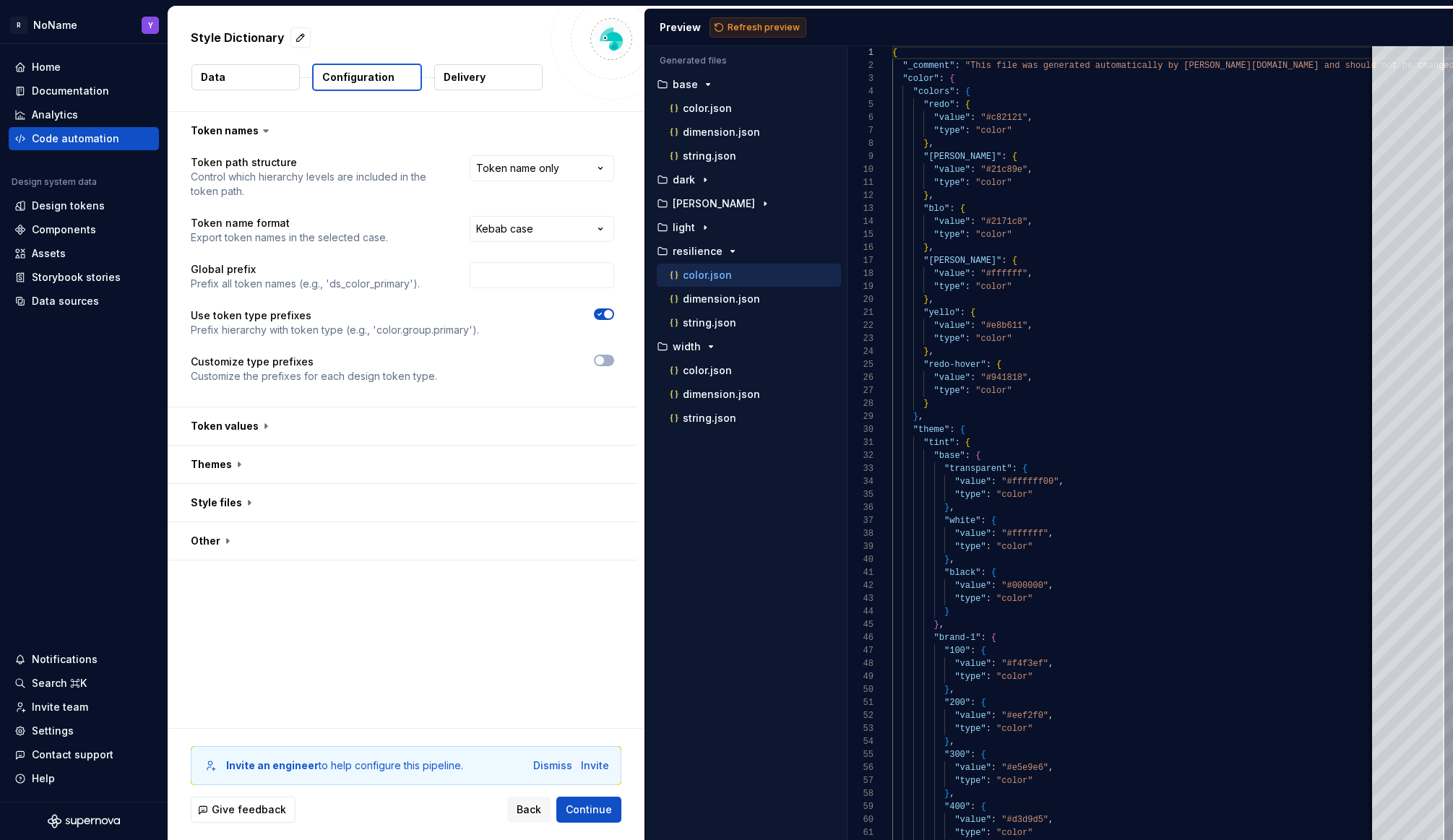 click on "Refresh preview" at bounding box center (764, 27) 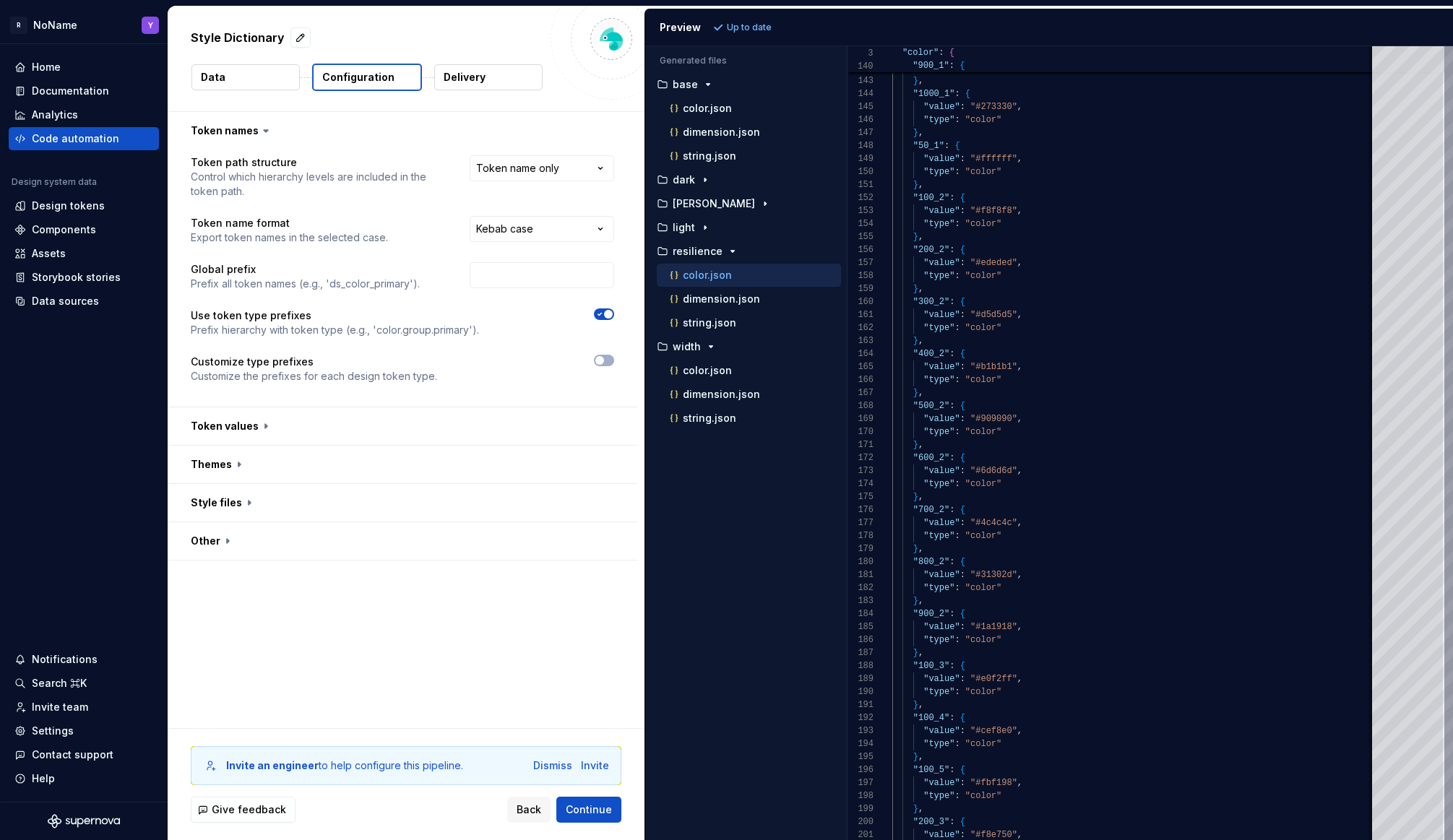 click on "base color.json dimension.json string.json" at bounding box center (746, 120) 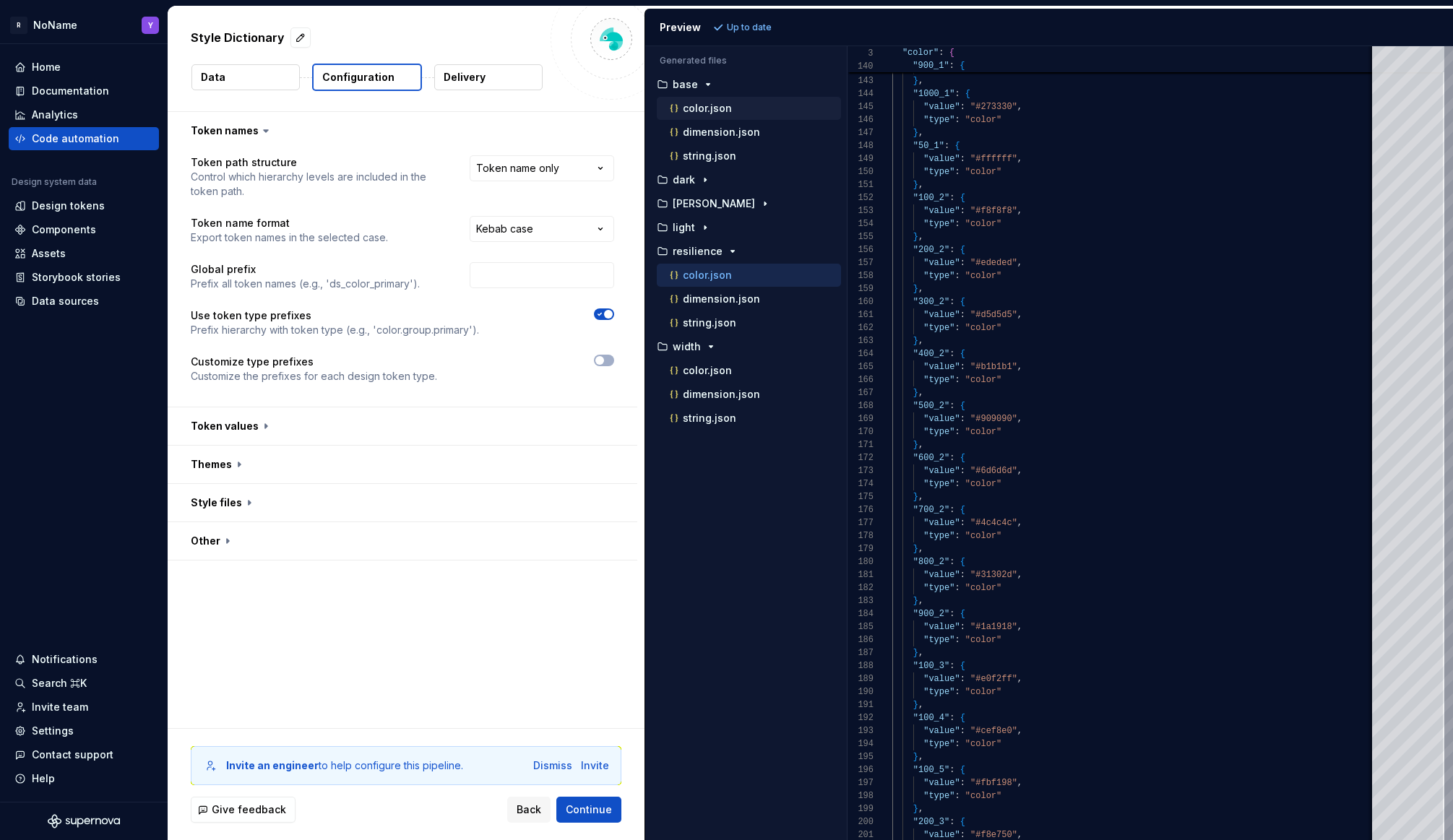 click on "color.json" at bounding box center (707, 108) 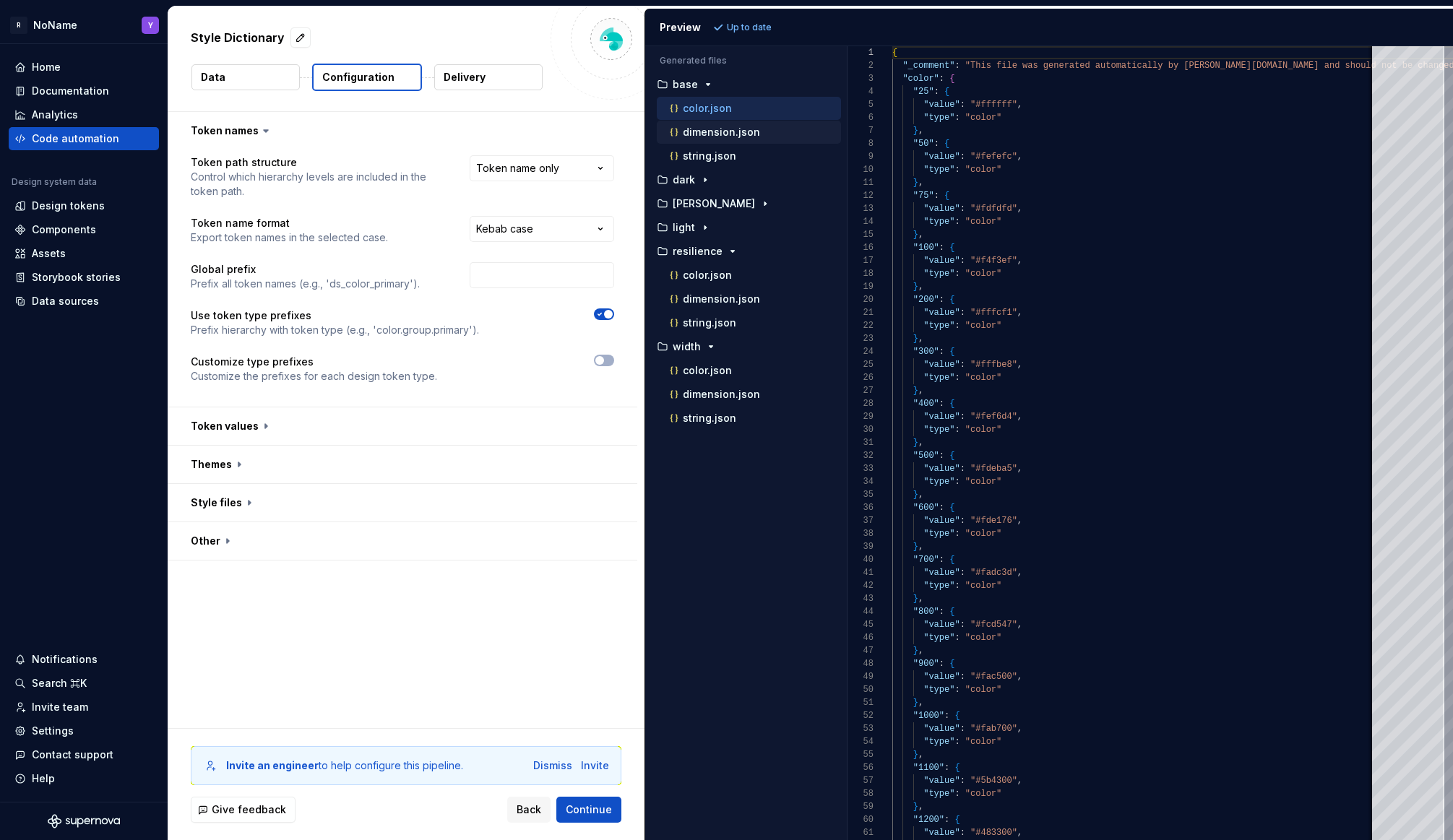 click on "dimension.json" at bounding box center (721, 132) 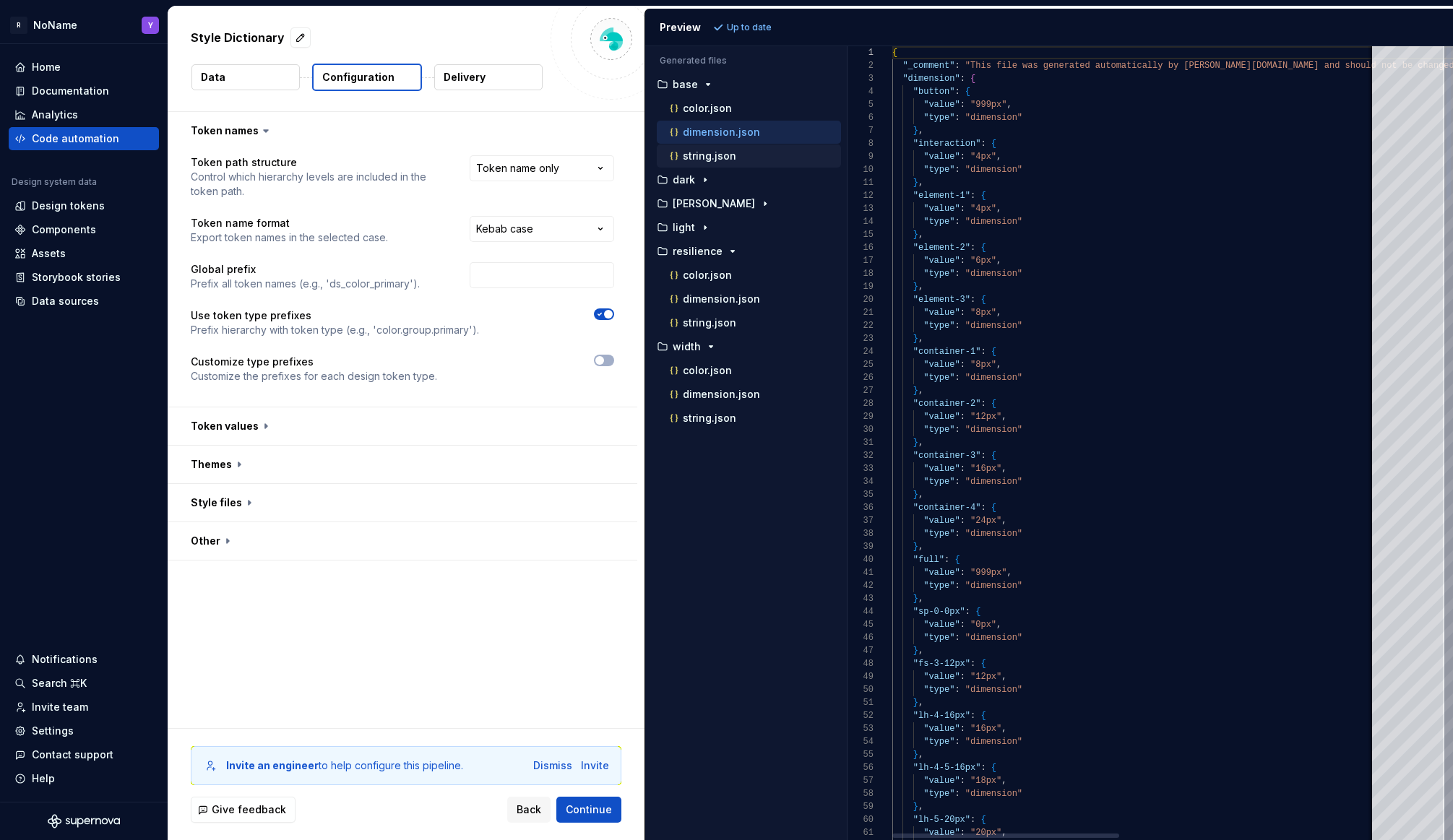 click on "string.json" at bounding box center [710, 156] 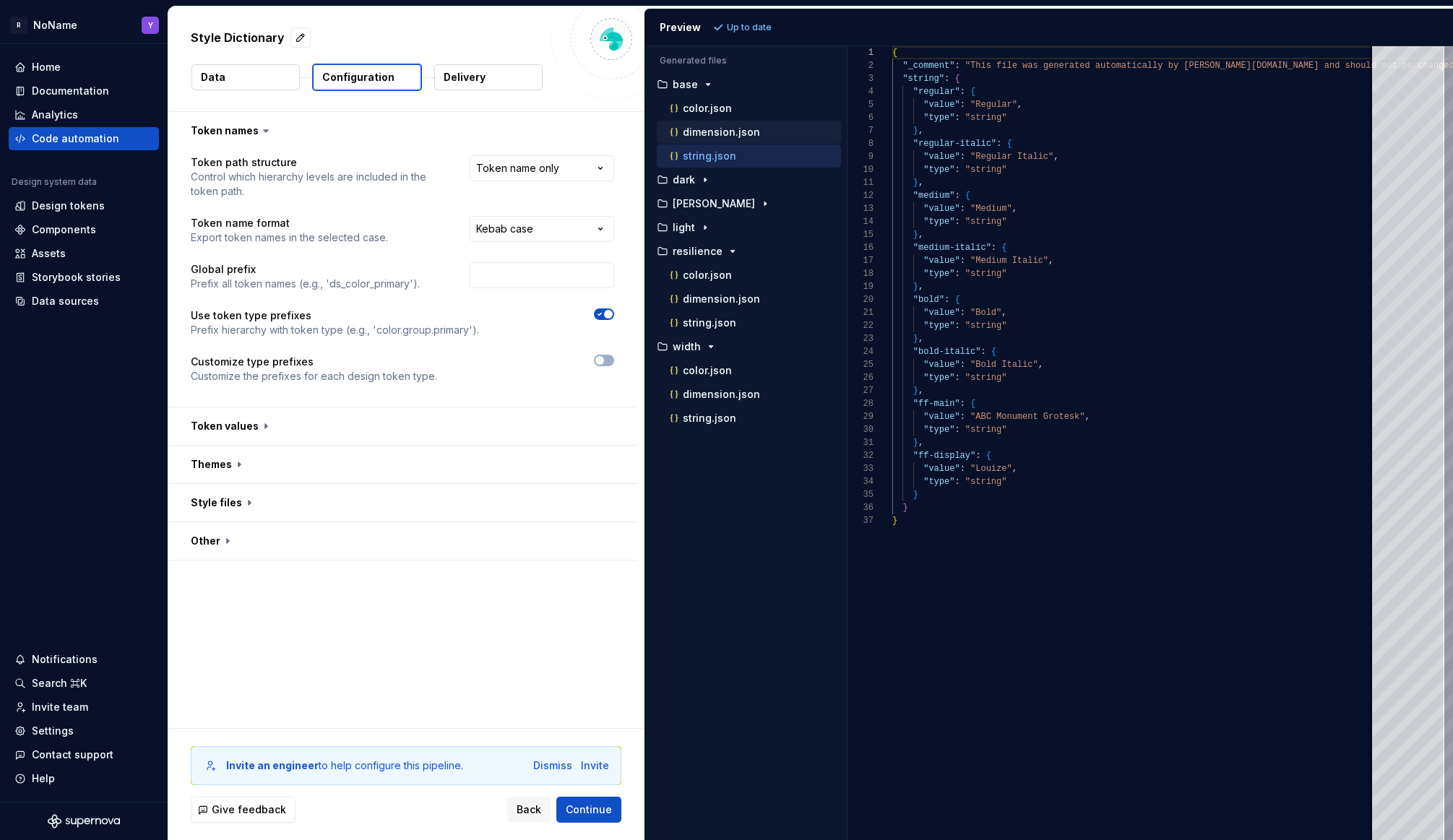 click on "dimension.json" at bounding box center [754, 132] 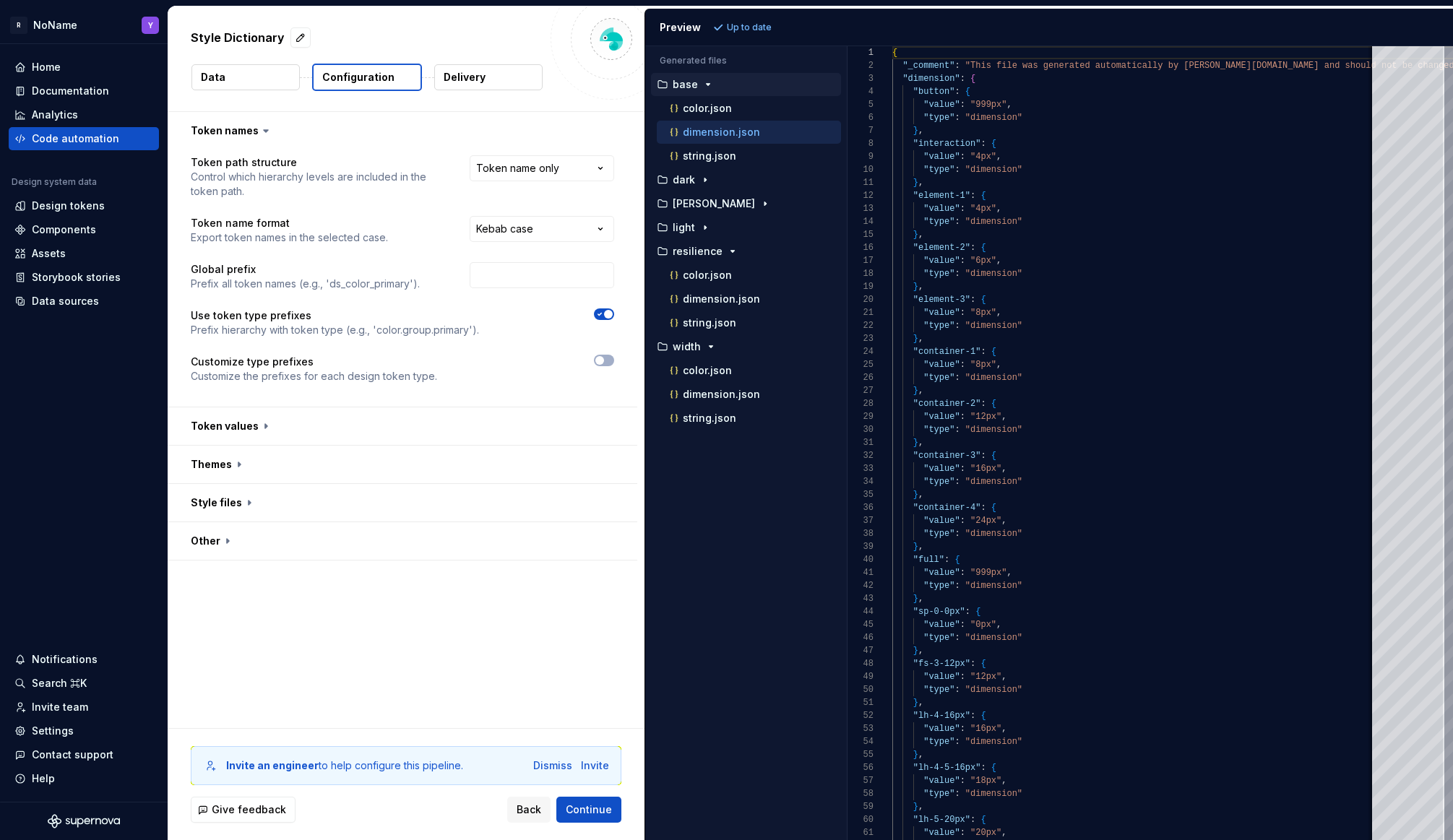 click on "base" at bounding box center [746, 85] 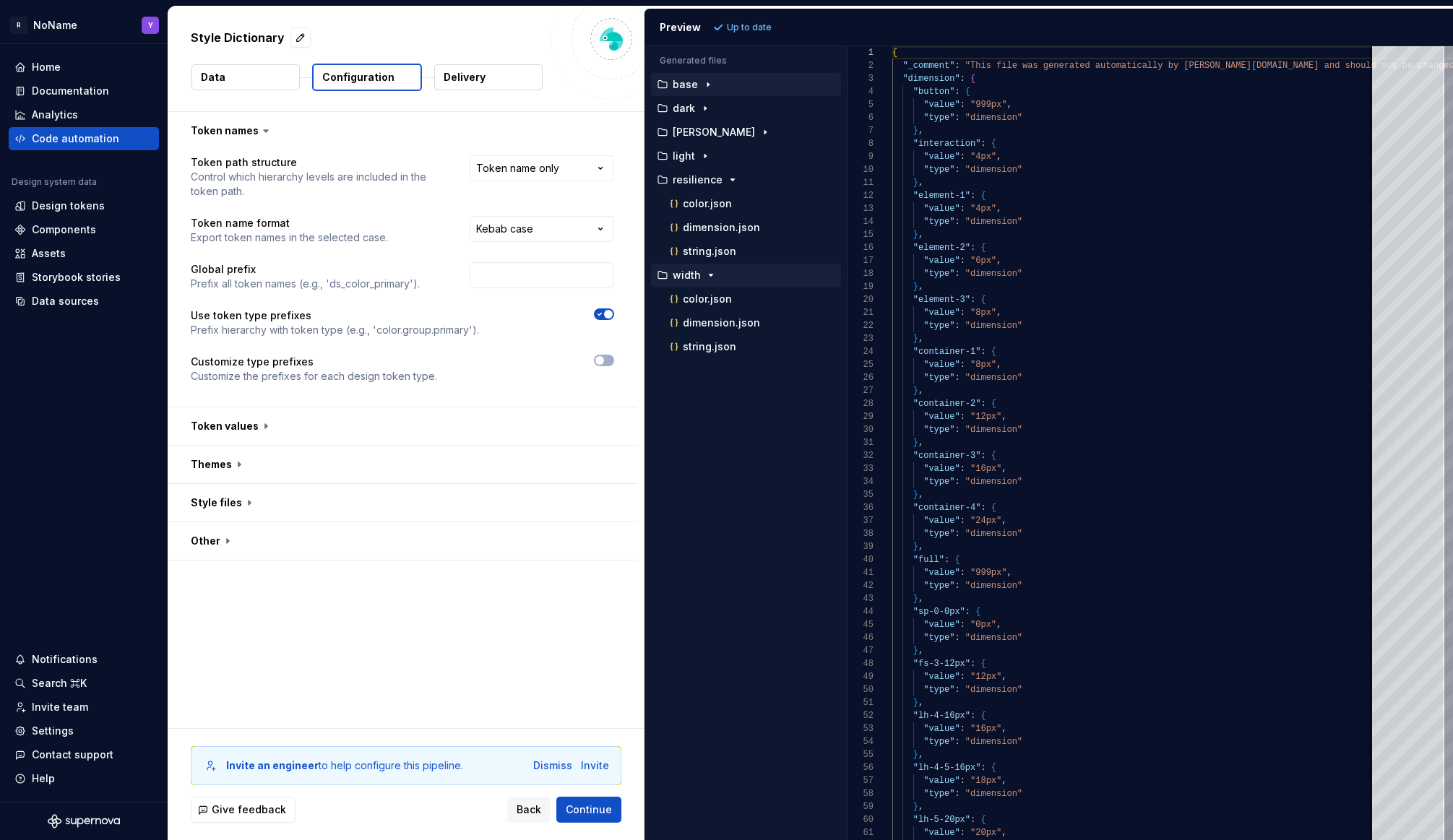 click on "width" at bounding box center (746, 275) 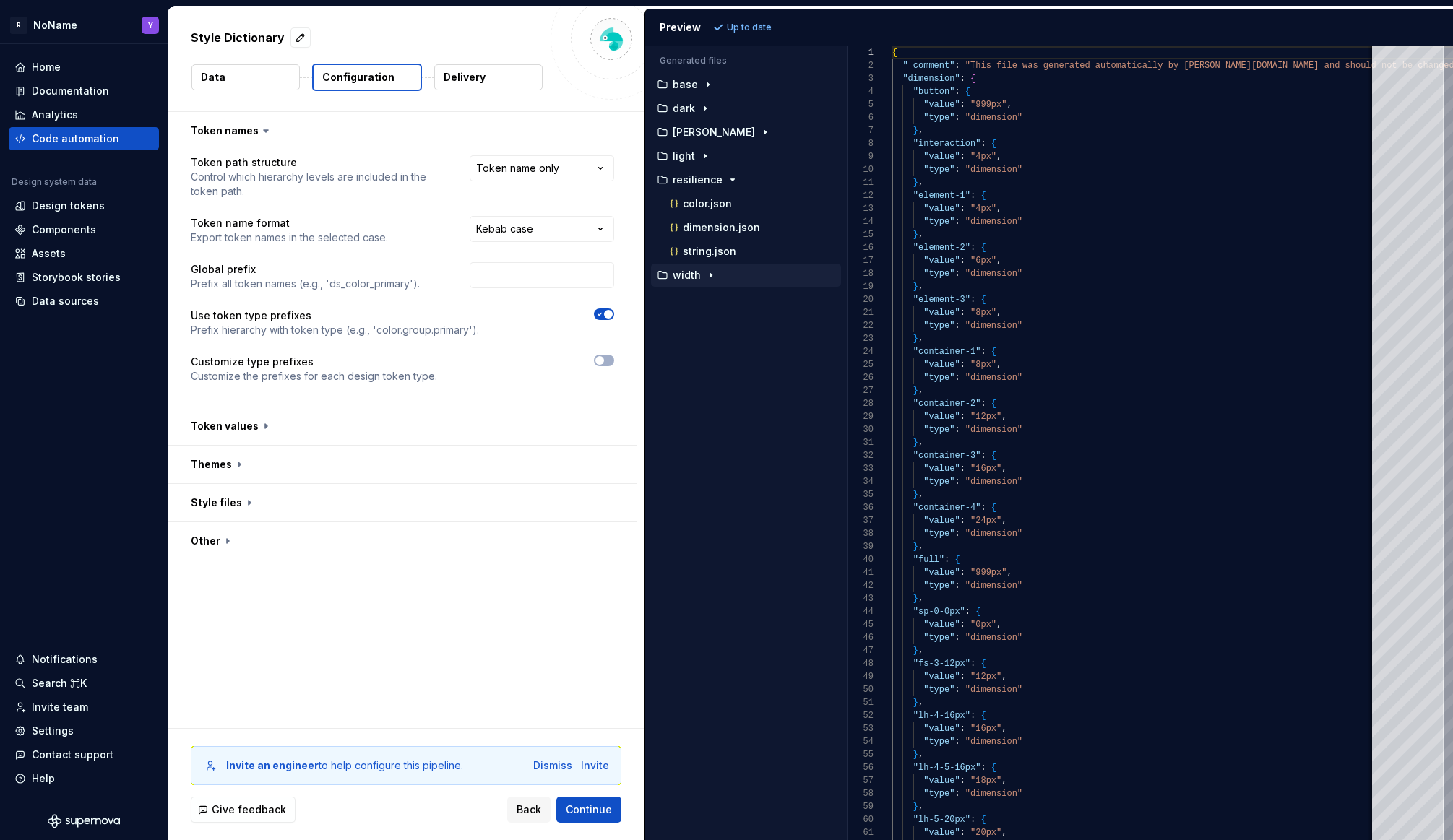 click 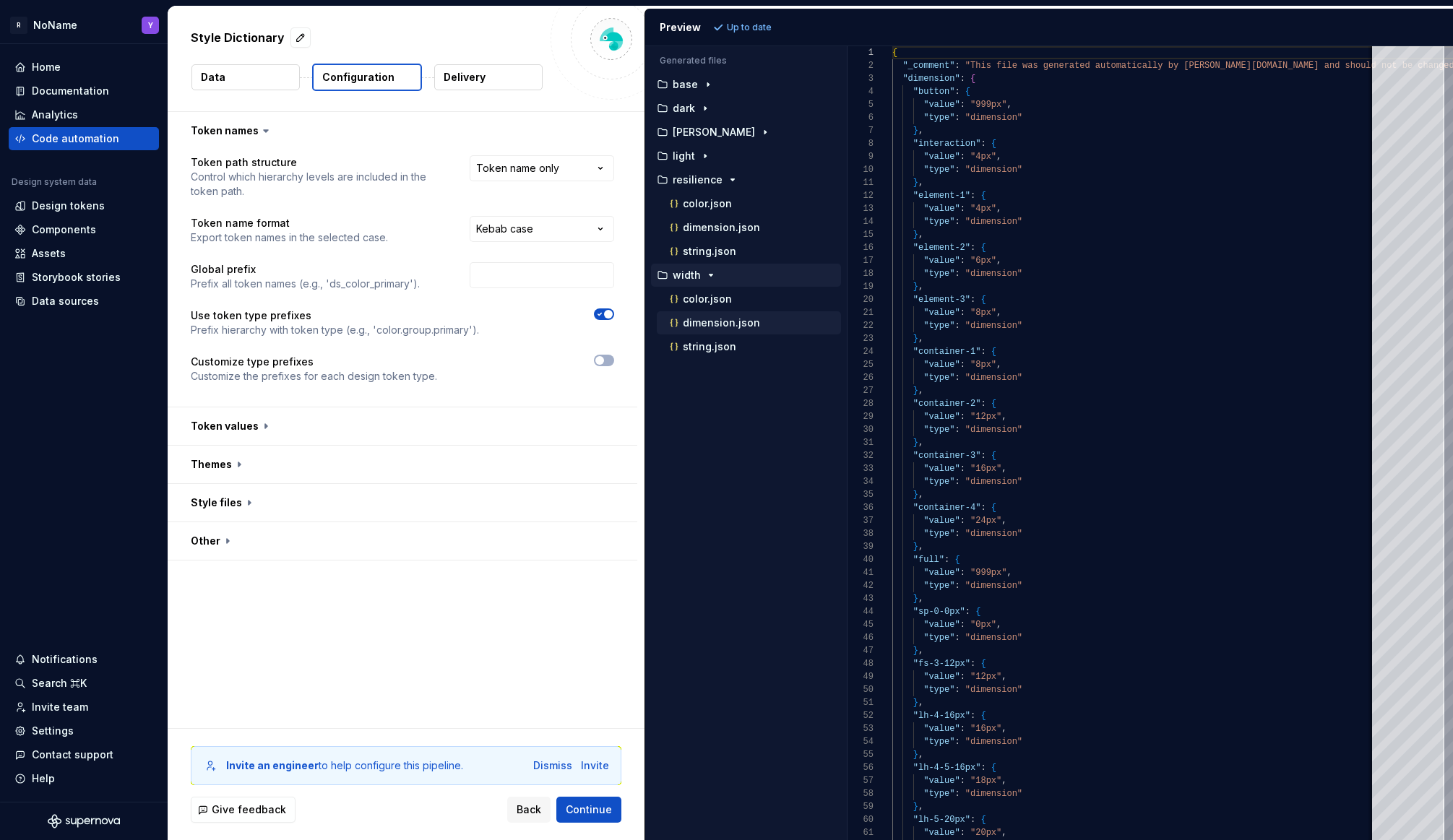 click on "dimension.json" at bounding box center [721, 323] 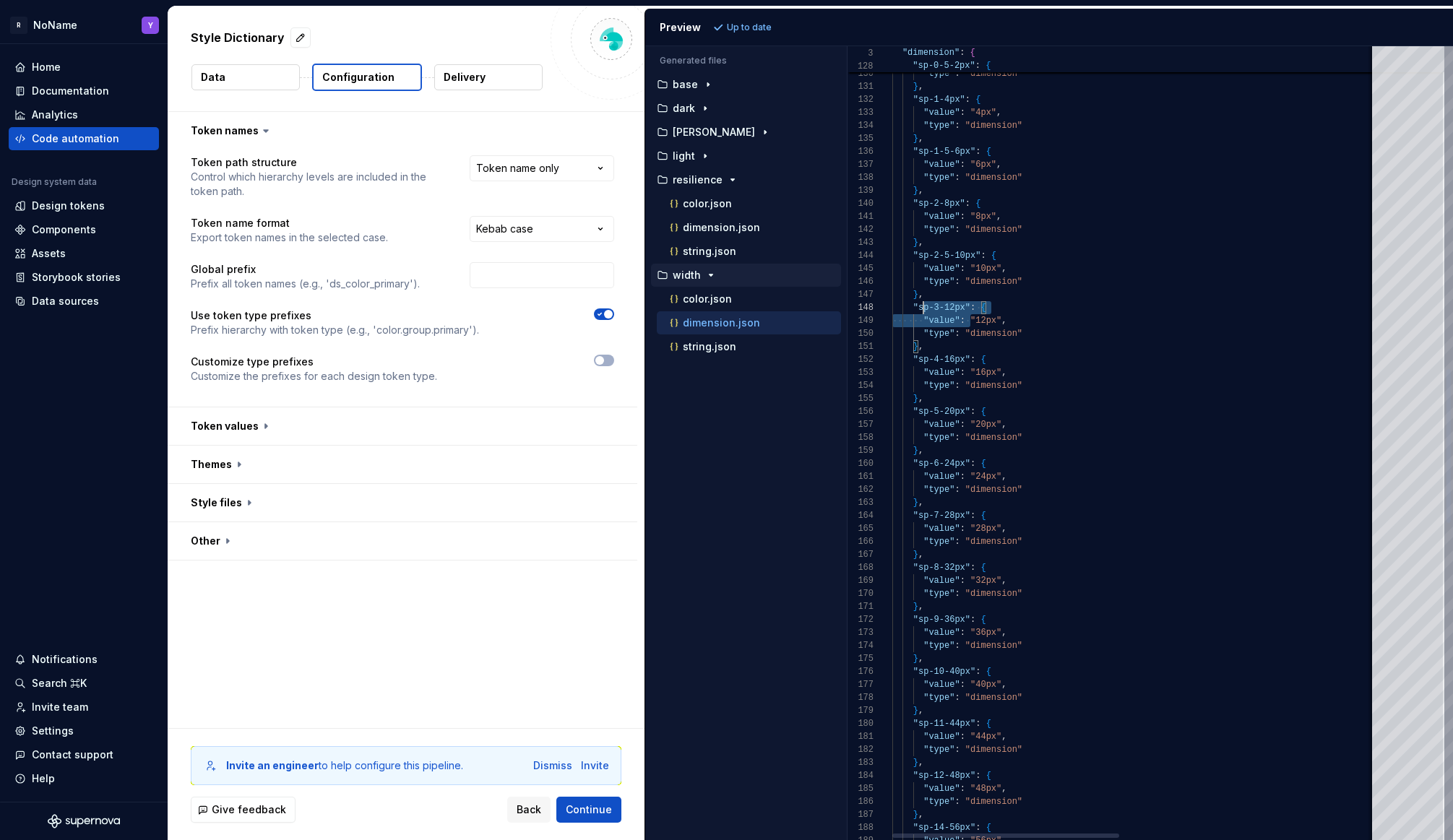 scroll, scrollTop: 91, scrollLeft: 26, axis: both 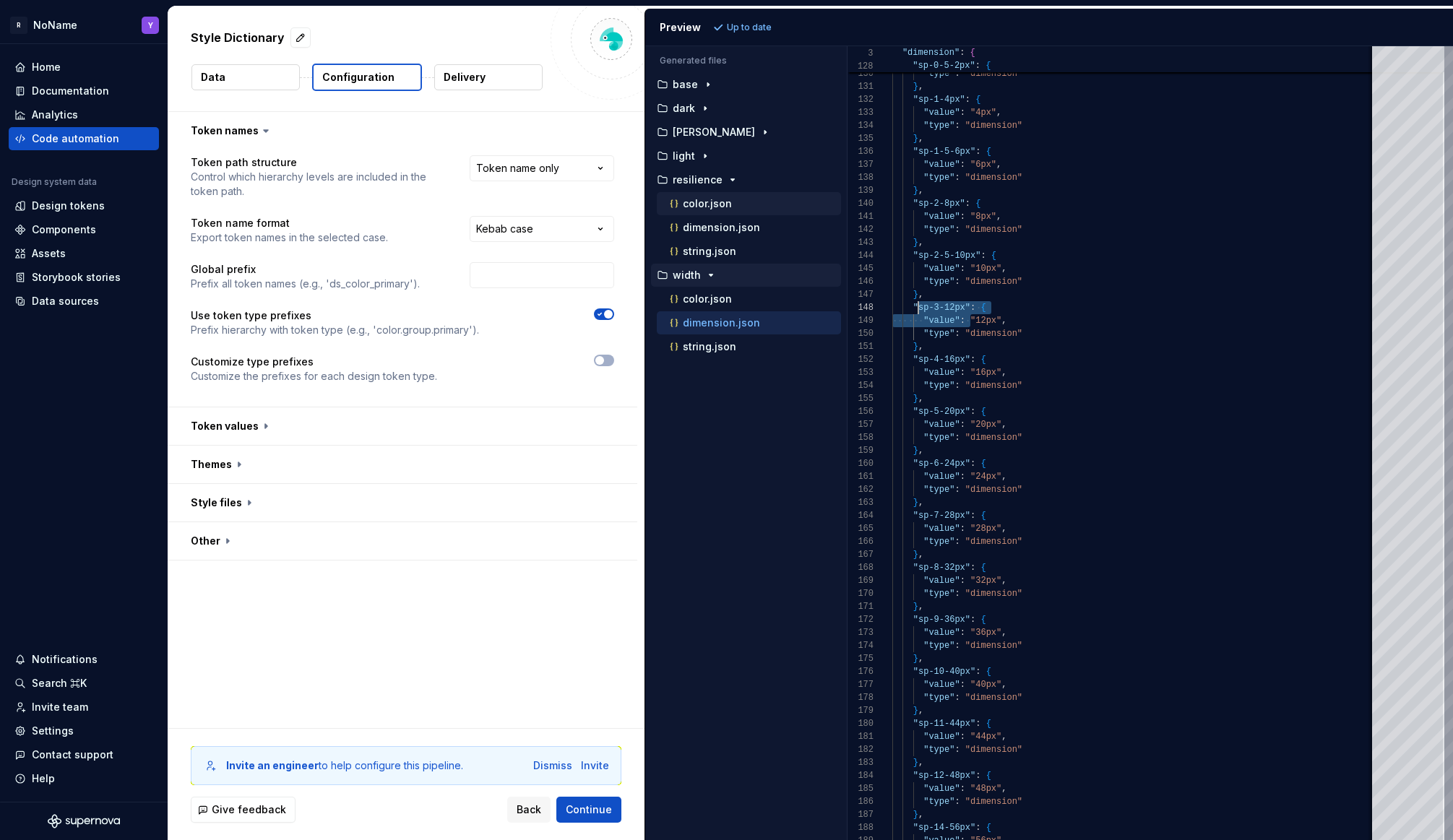 click on "color.json" at bounding box center [754, 204] 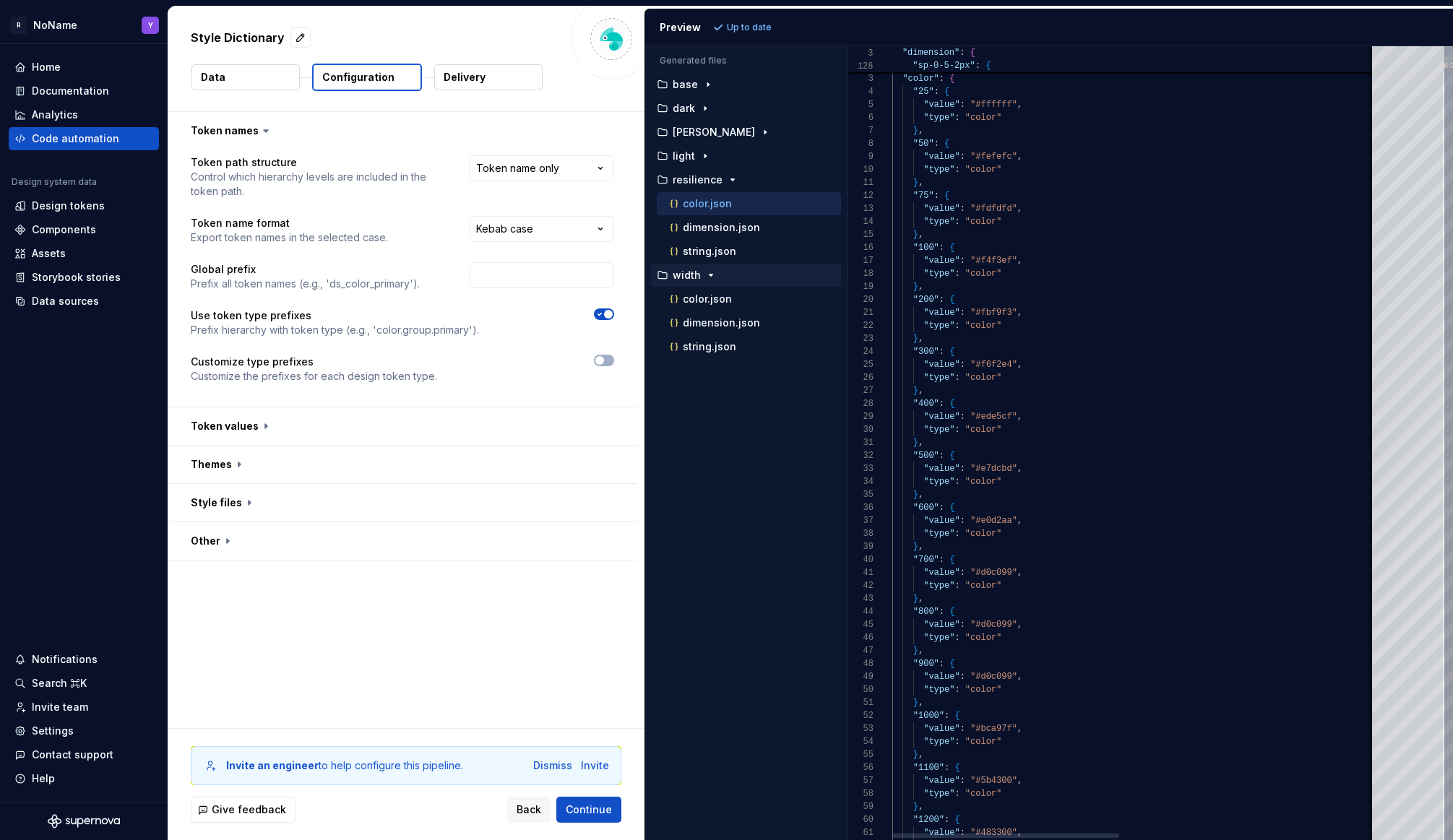 scroll, scrollTop: 0, scrollLeft: 0, axis: both 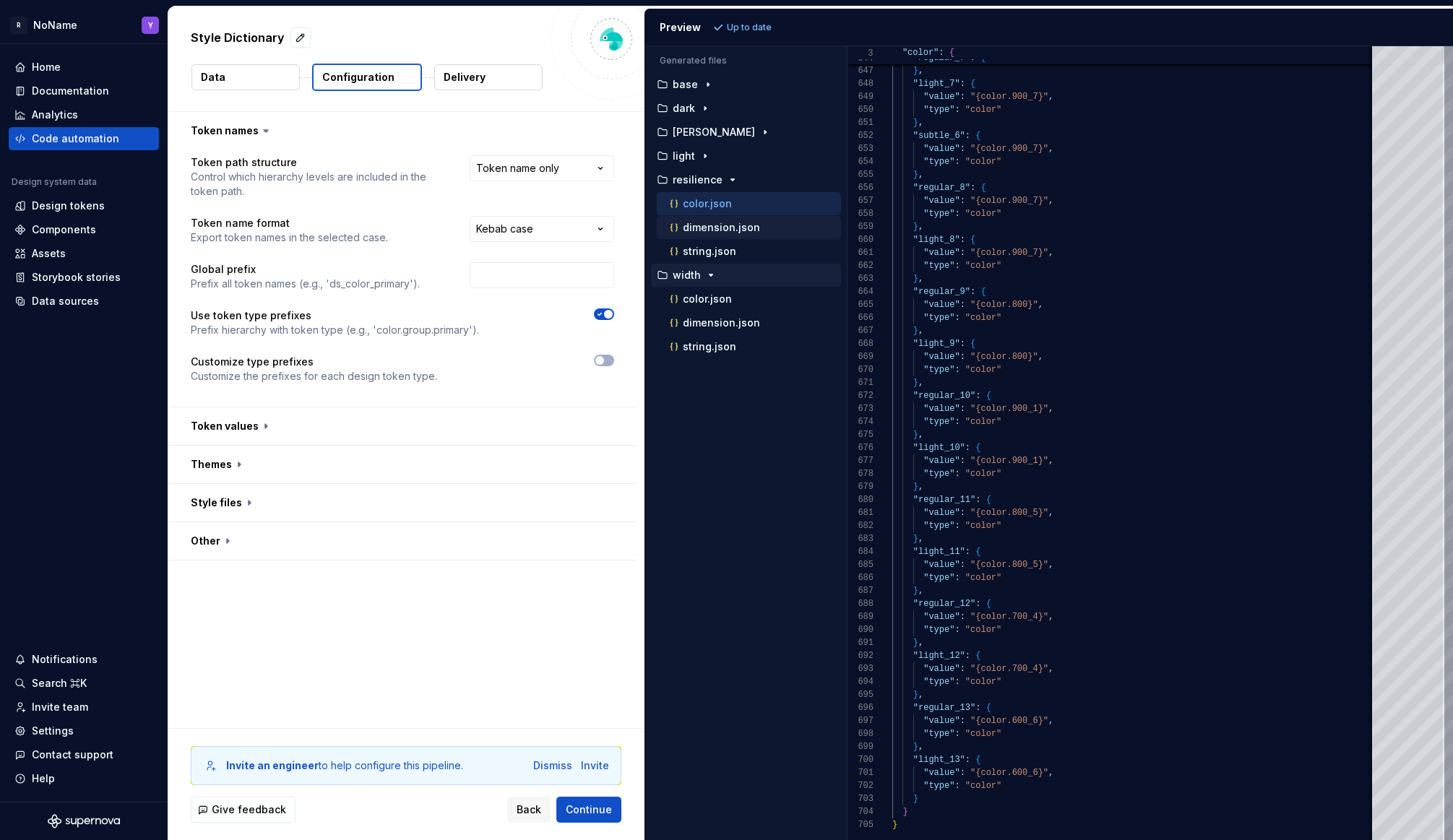 click on "dimension.json" at bounding box center [754, 228] 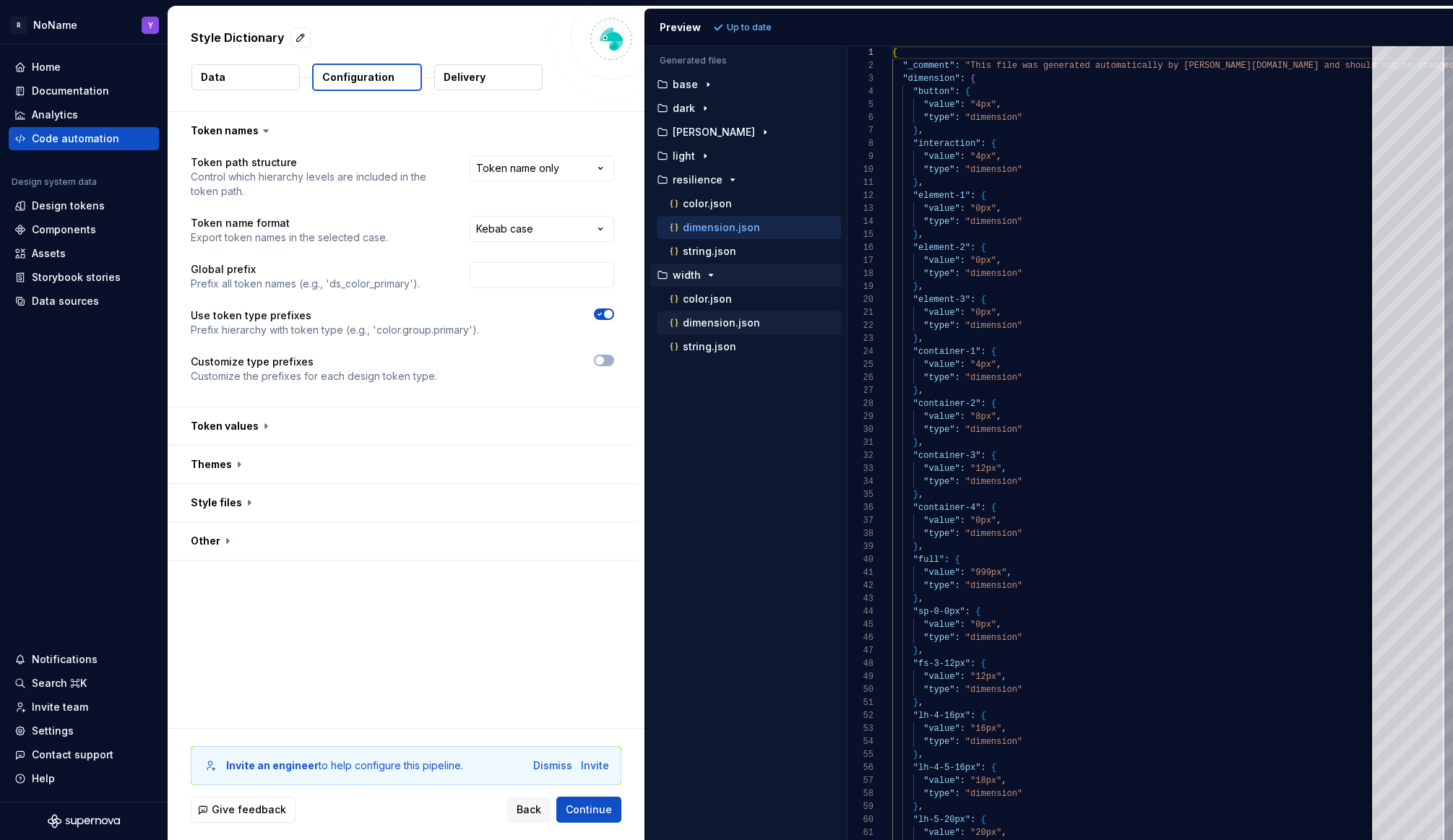 click on "dimension.json" at bounding box center (721, 323) 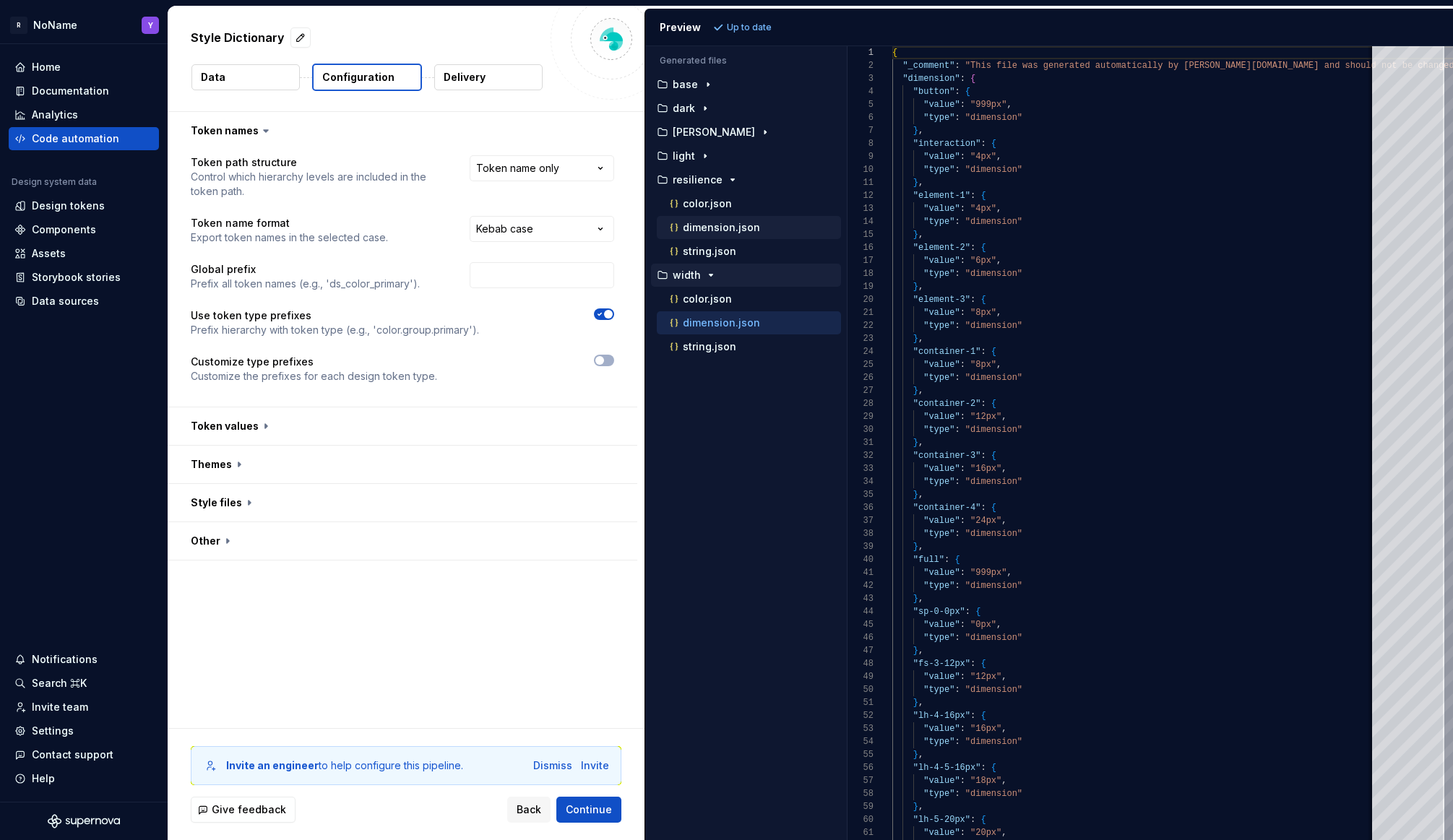 click on "dimension.json" at bounding box center [721, 228] 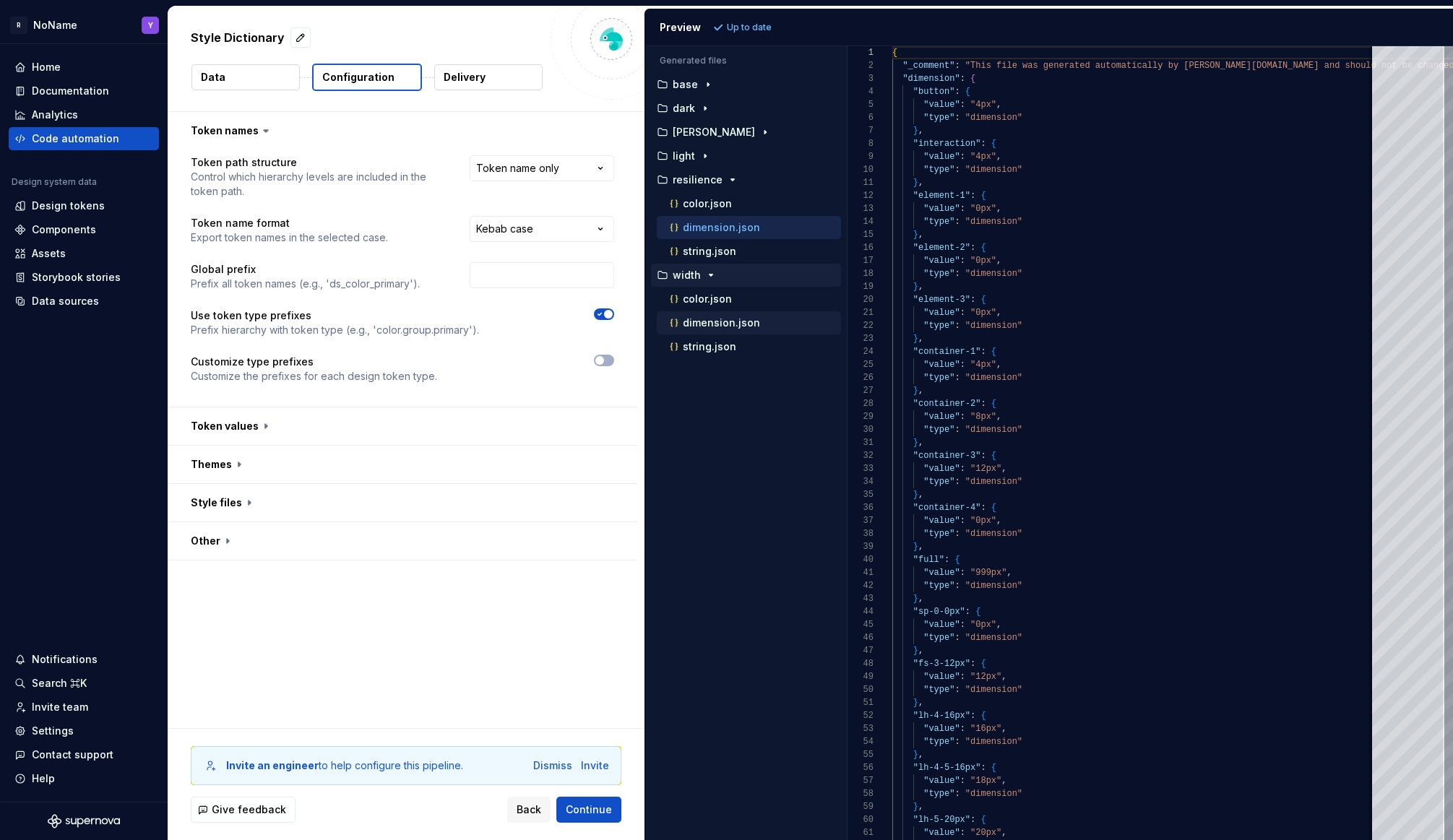 click on "dimension.json" at bounding box center (721, 323) 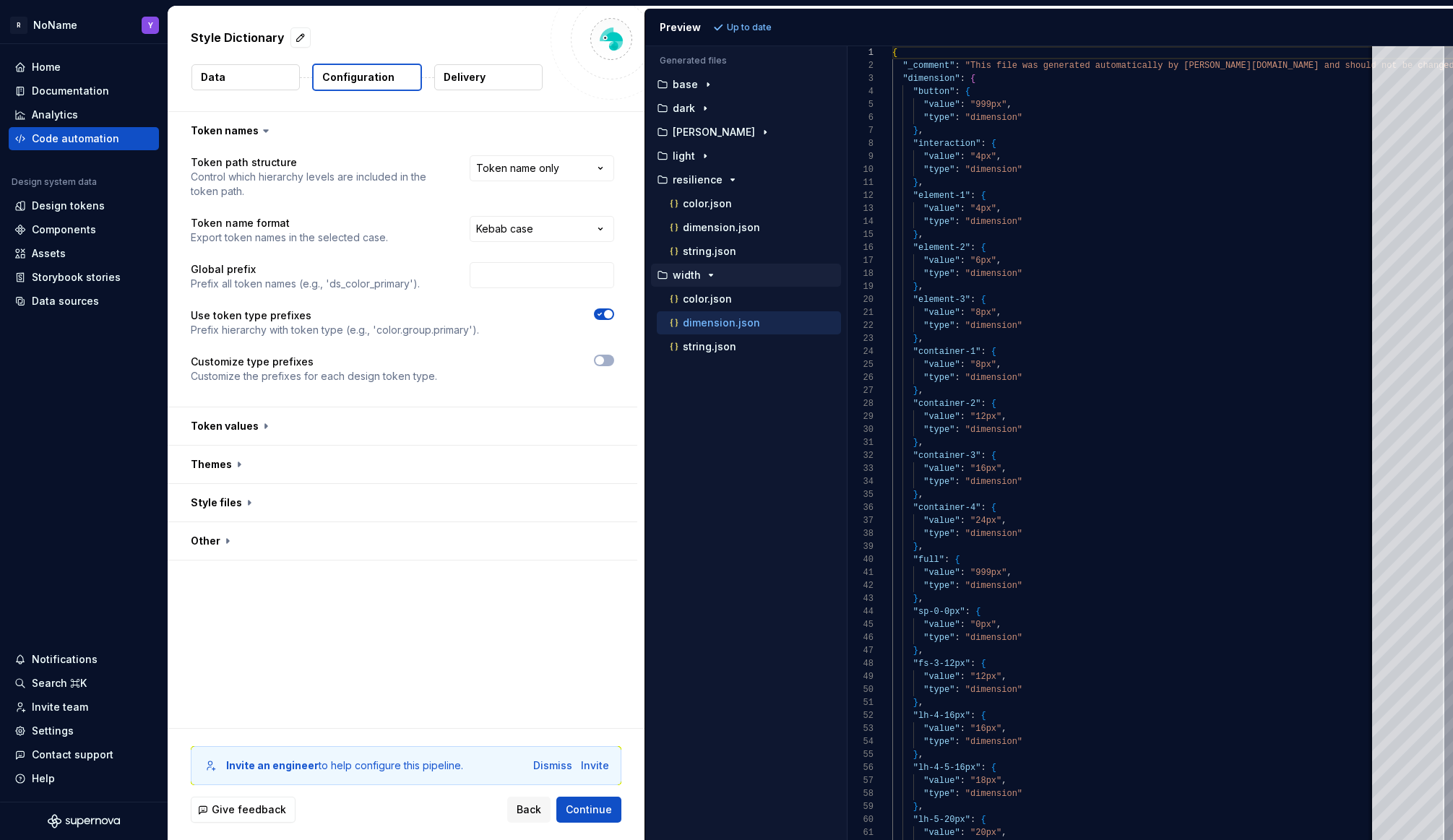 click at bounding box center [608, 314] 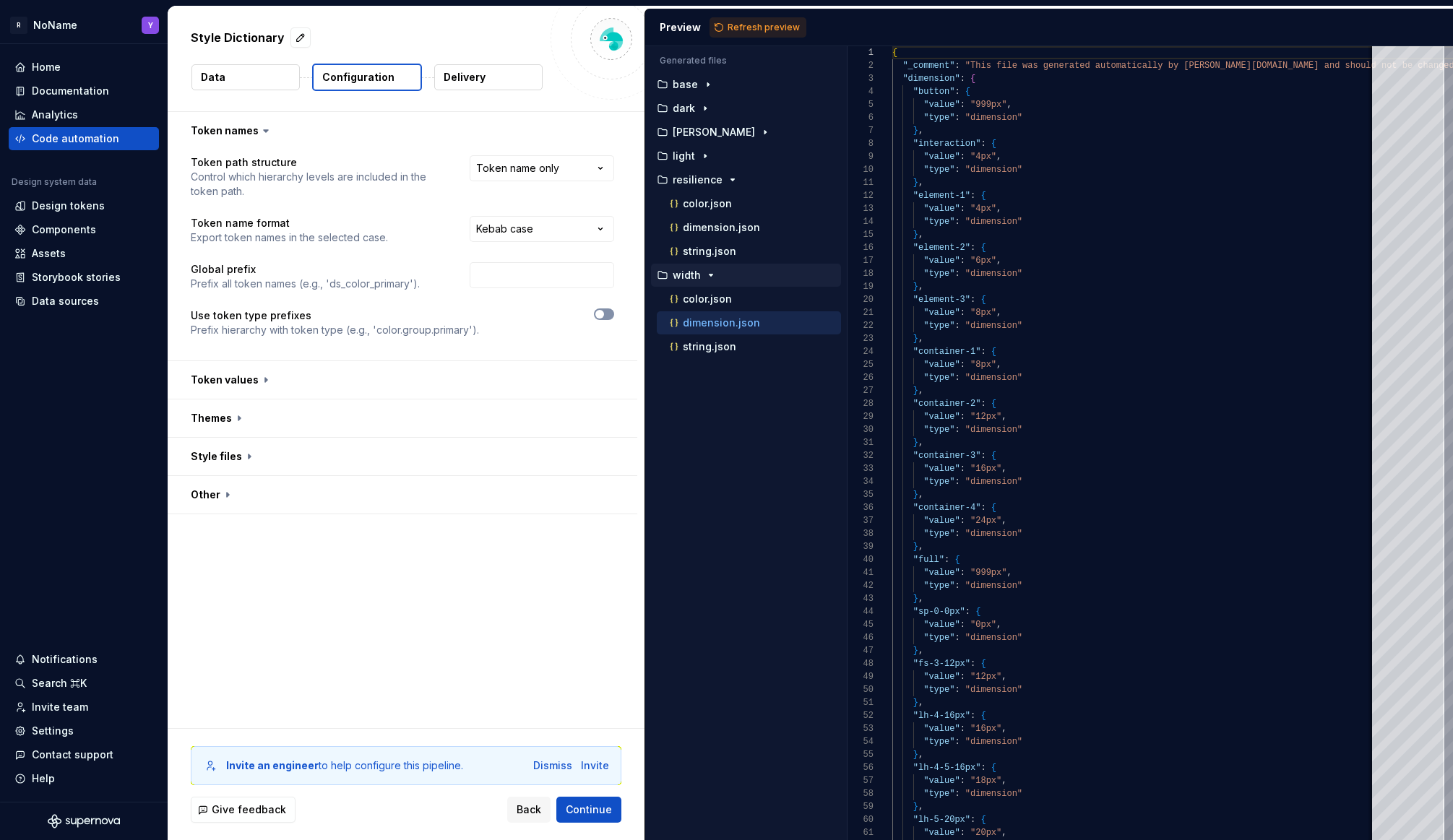 click at bounding box center [604, 314] 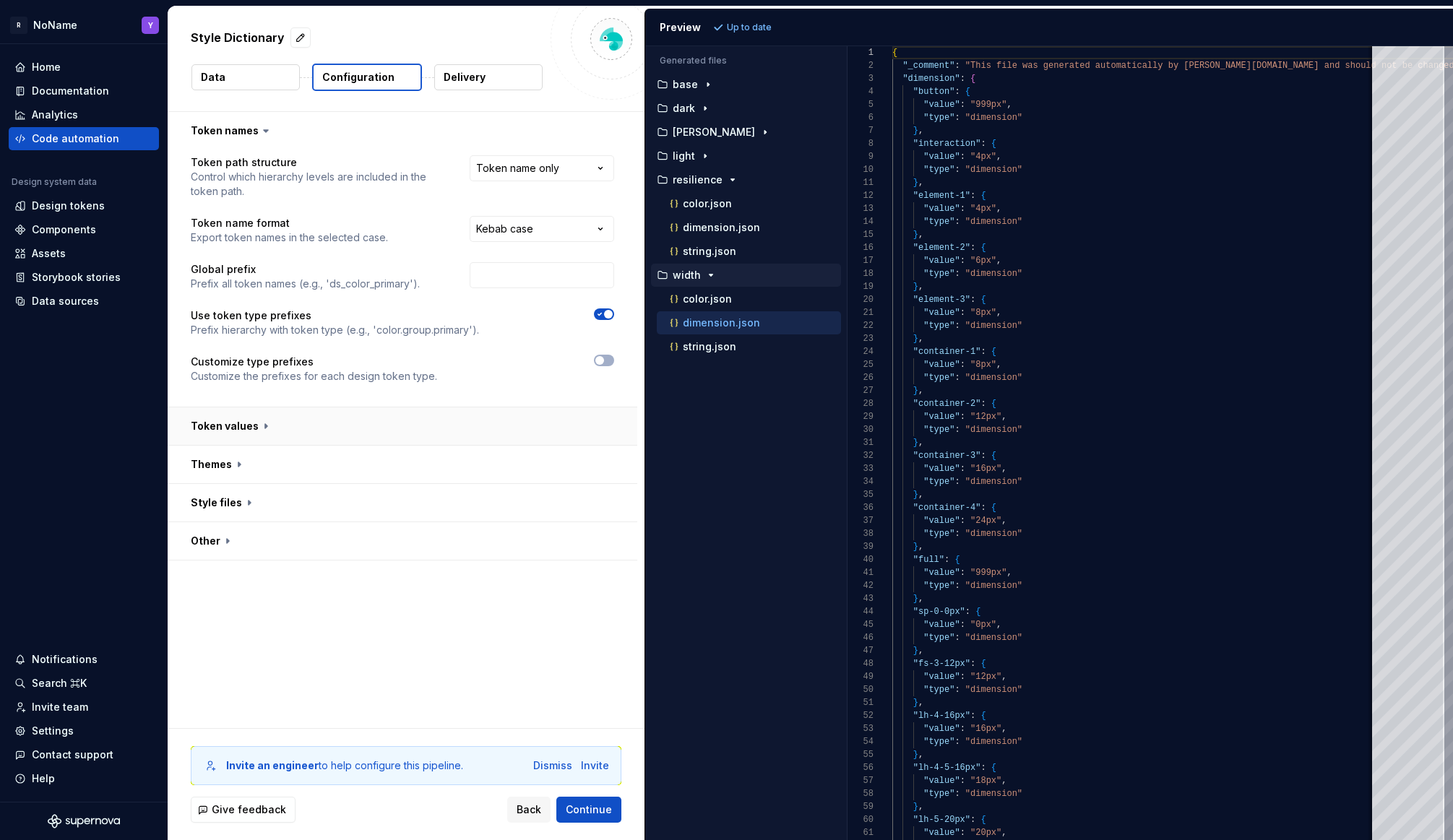 click at bounding box center [402, 426] 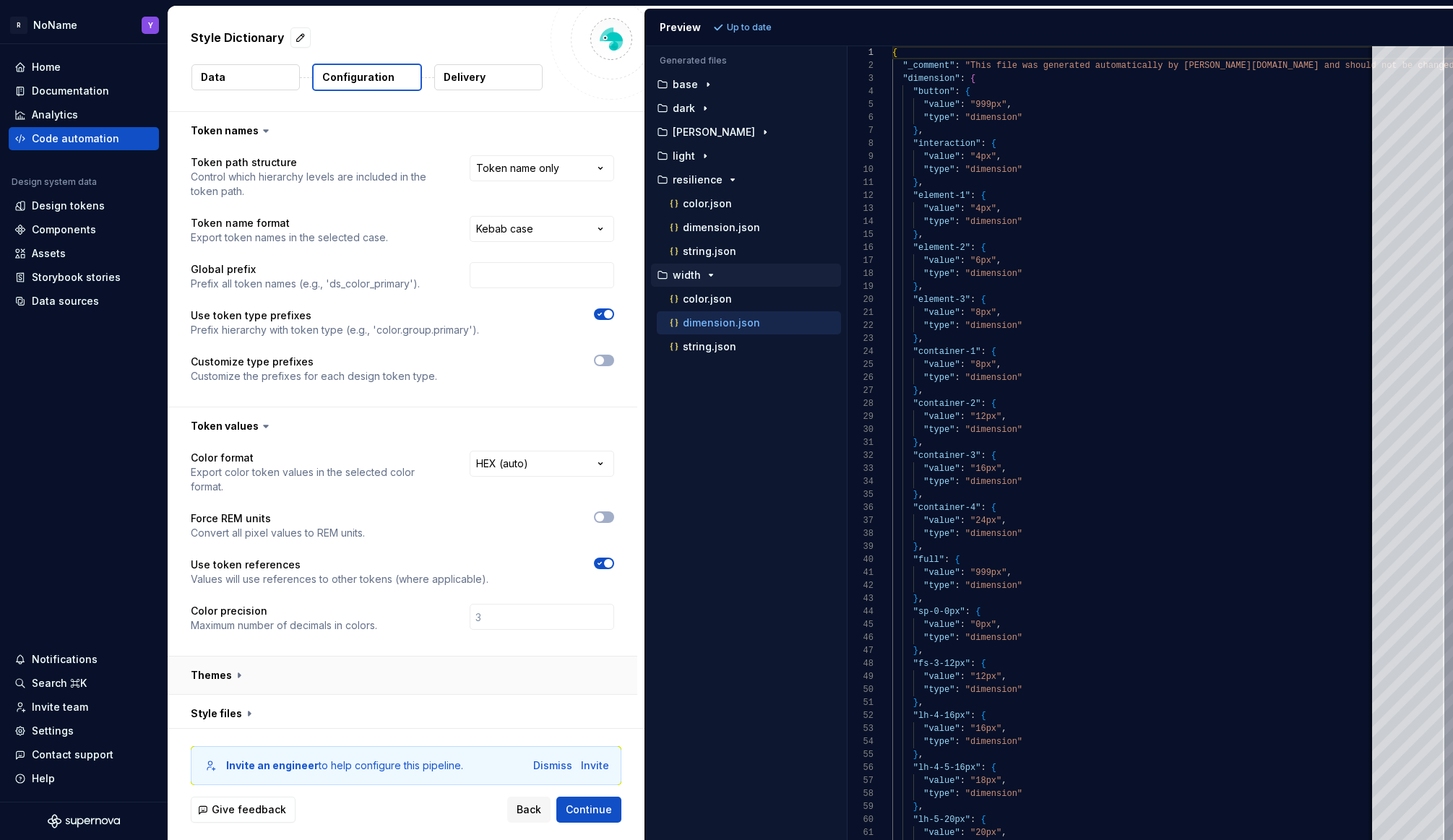 click at bounding box center [402, 675] 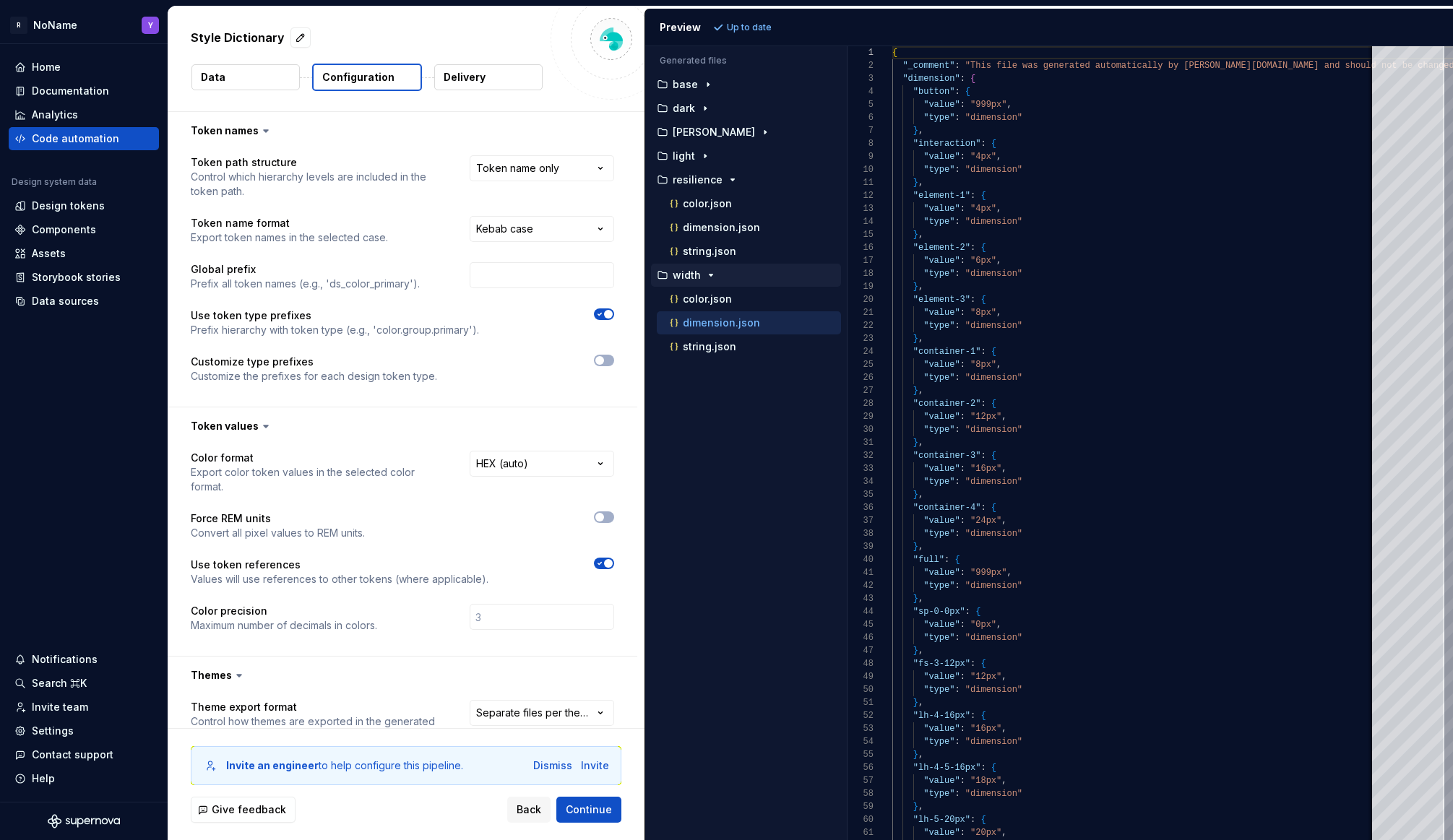 scroll, scrollTop: 208, scrollLeft: 0, axis: vertical 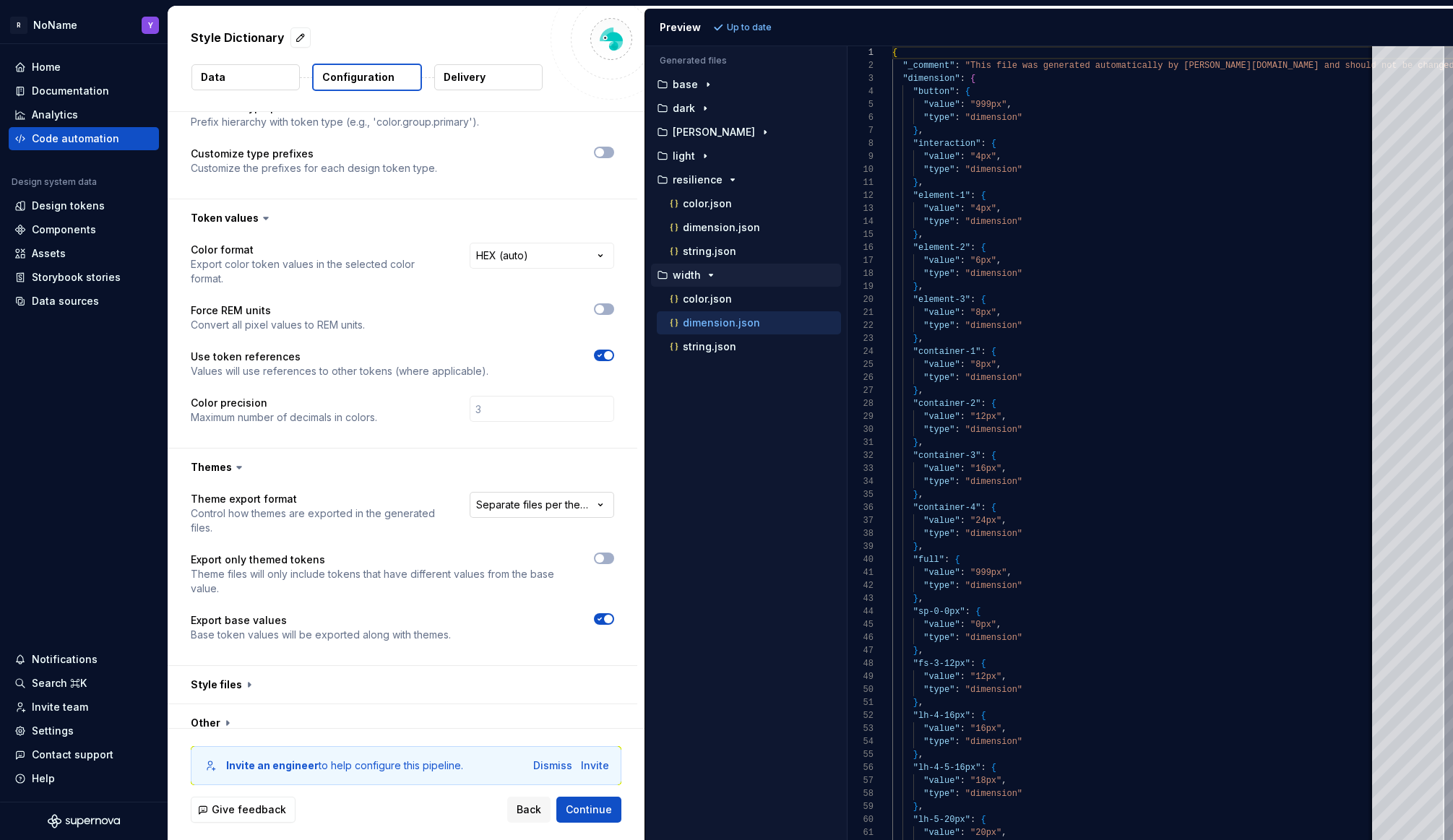click on "**********" at bounding box center (726, 420) 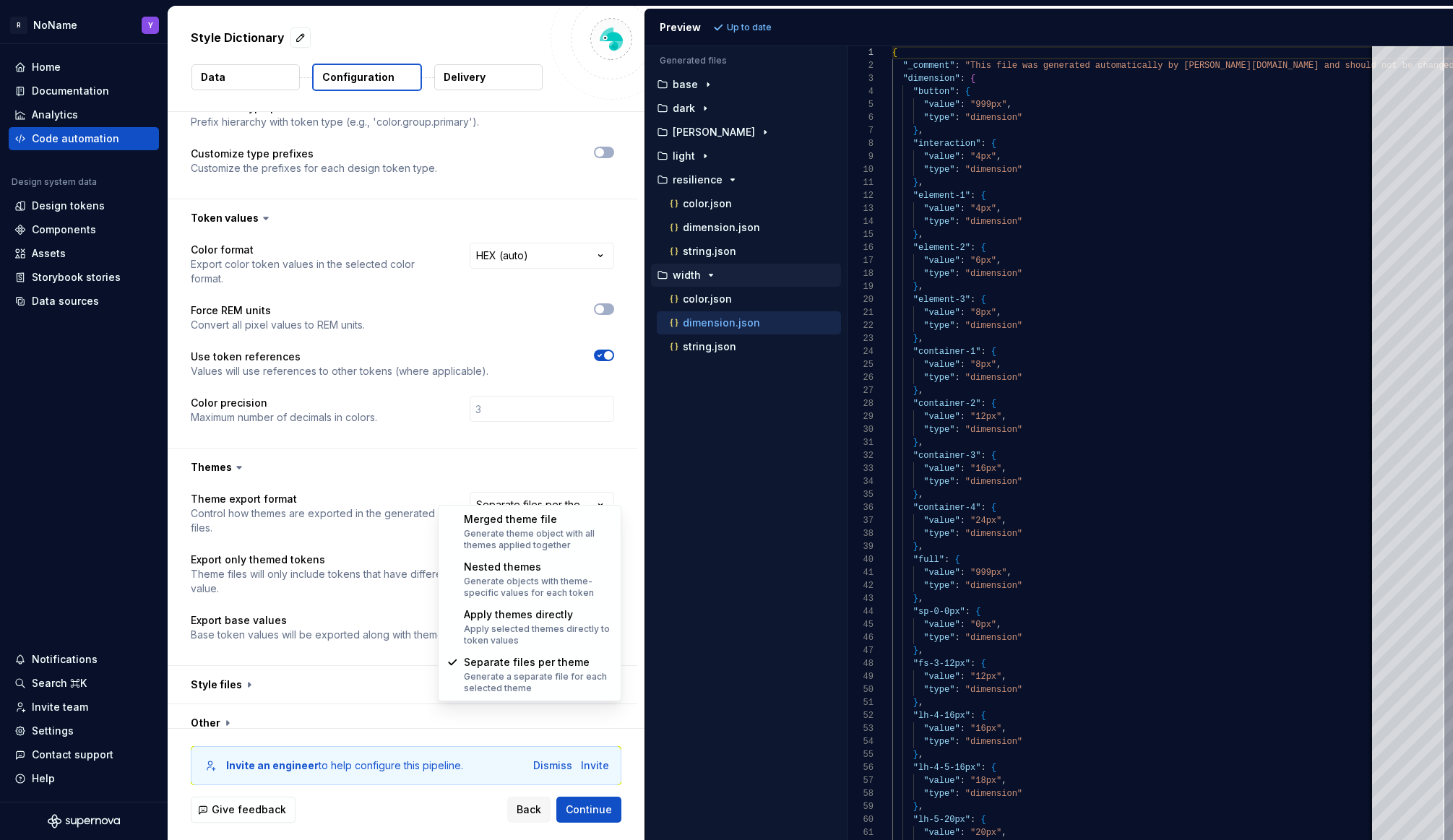 click on "**********" at bounding box center (726, 420) 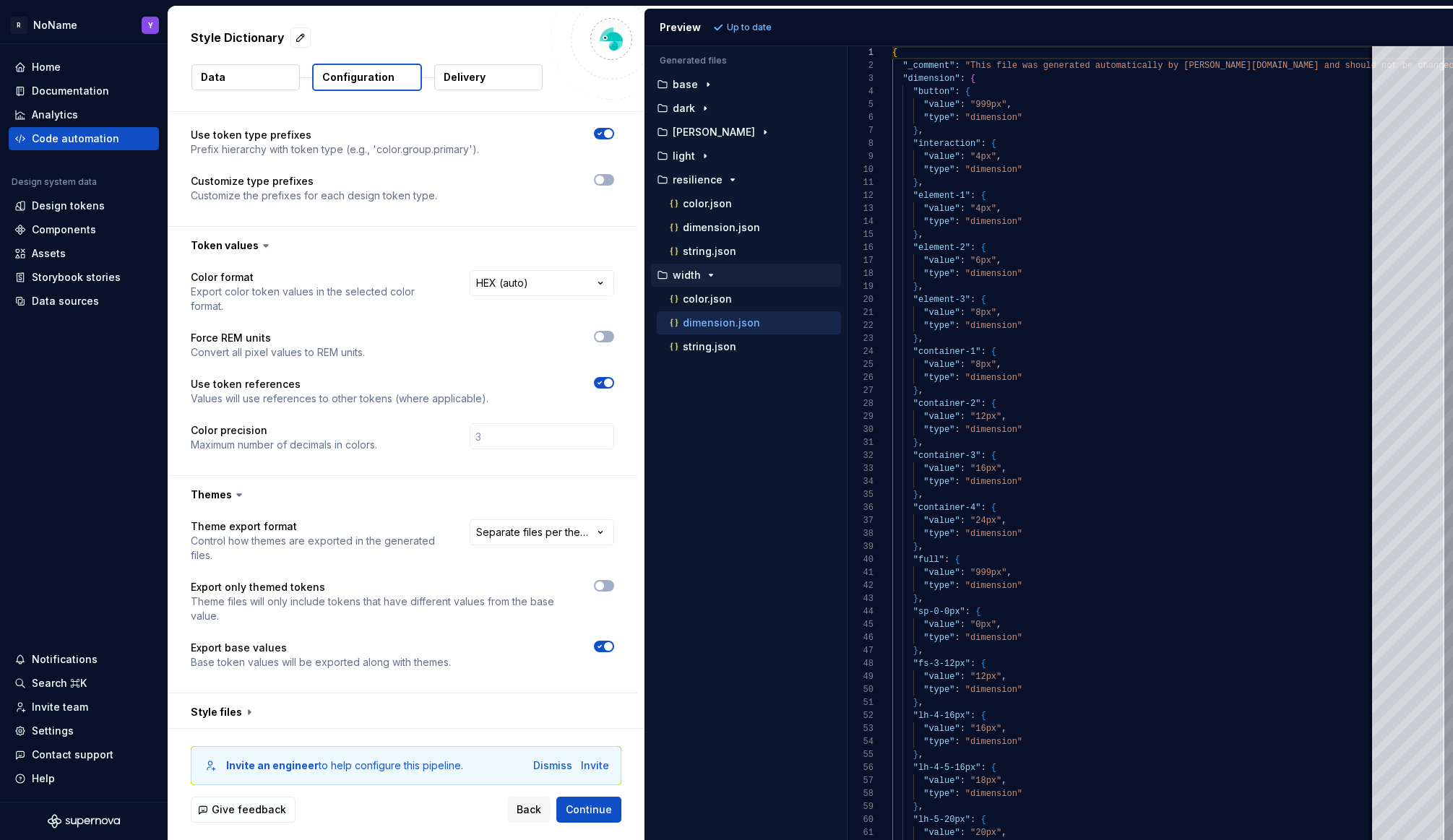 scroll, scrollTop: 208, scrollLeft: 0, axis: vertical 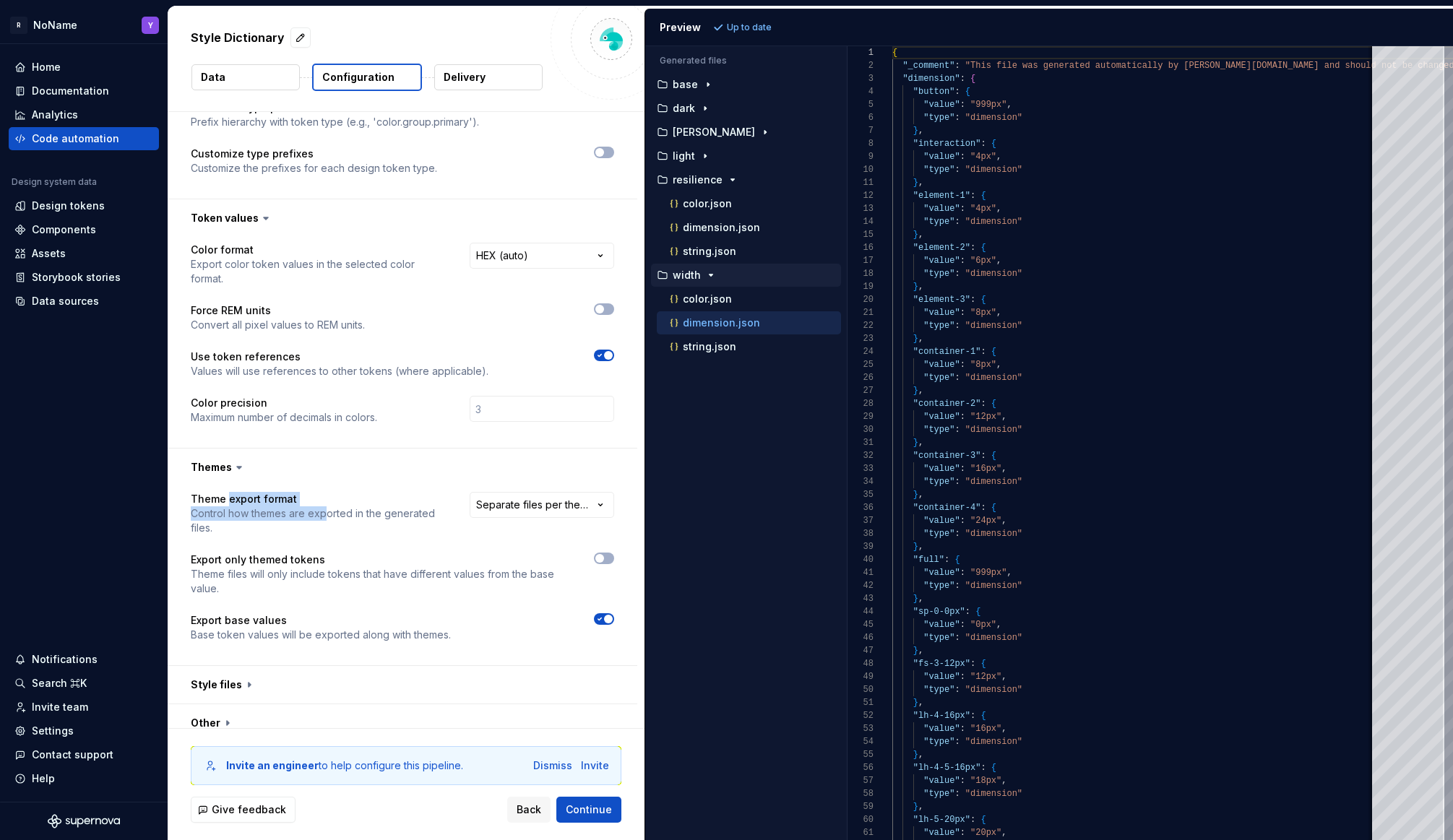 drag, startPoint x: 226, startPoint y: 480, endPoint x: 326, endPoint y: 497, distance: 101.43471 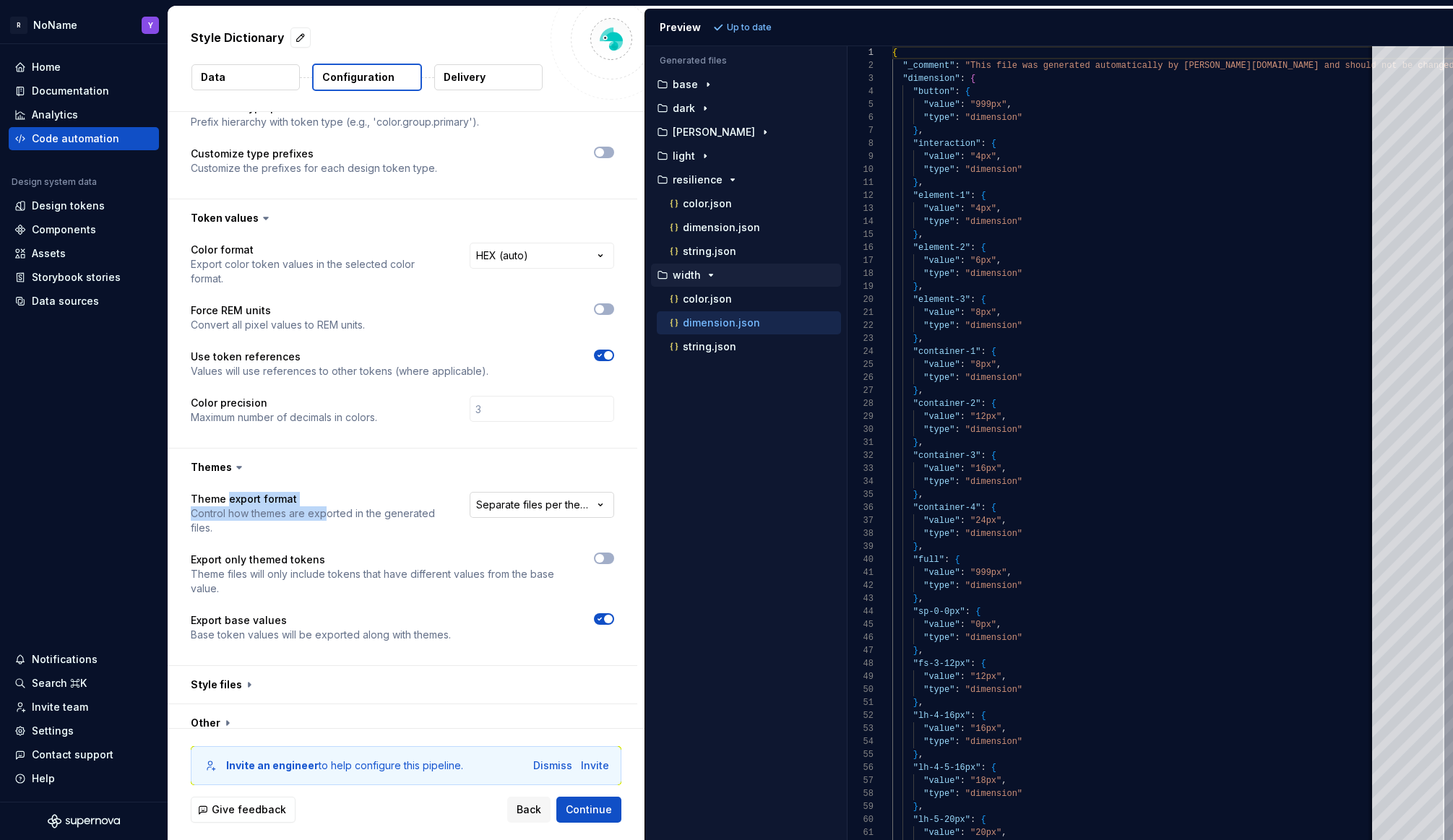 click on "**********" at bounding box center (726, 420) 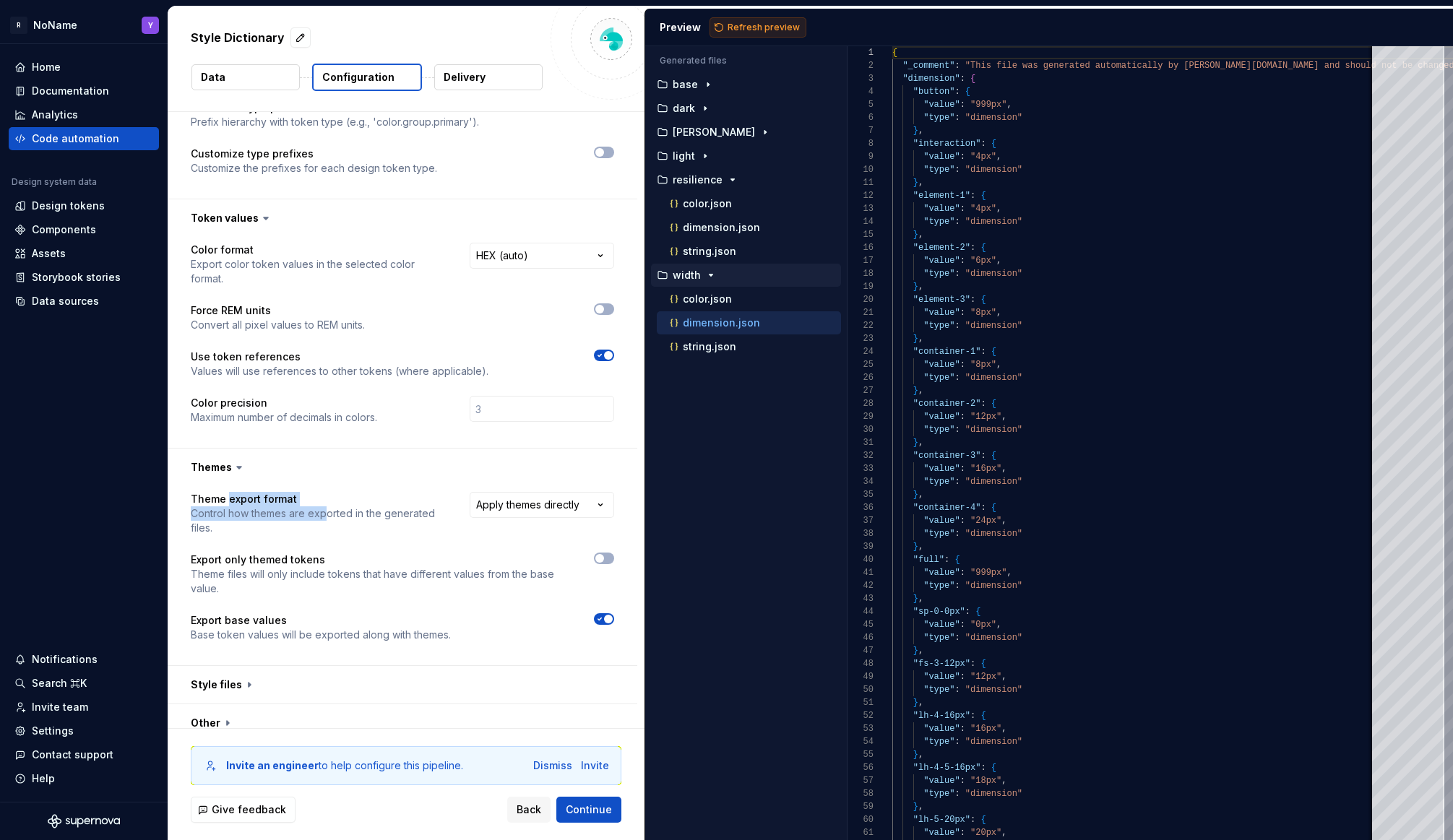 click on "Refresh preview" at bounding box center (764, 27) 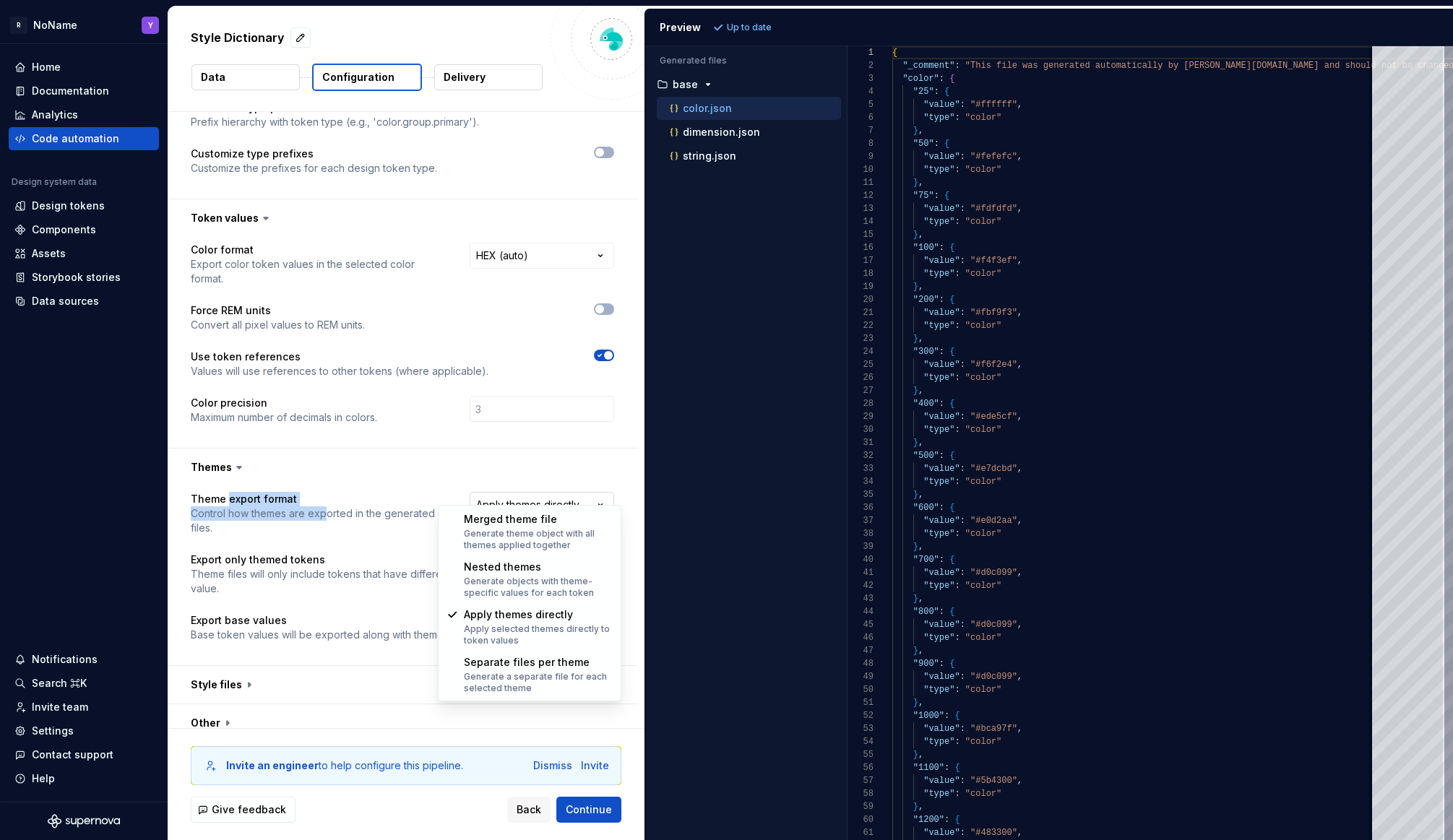 click on "**********" at bounding box center (726, 420) 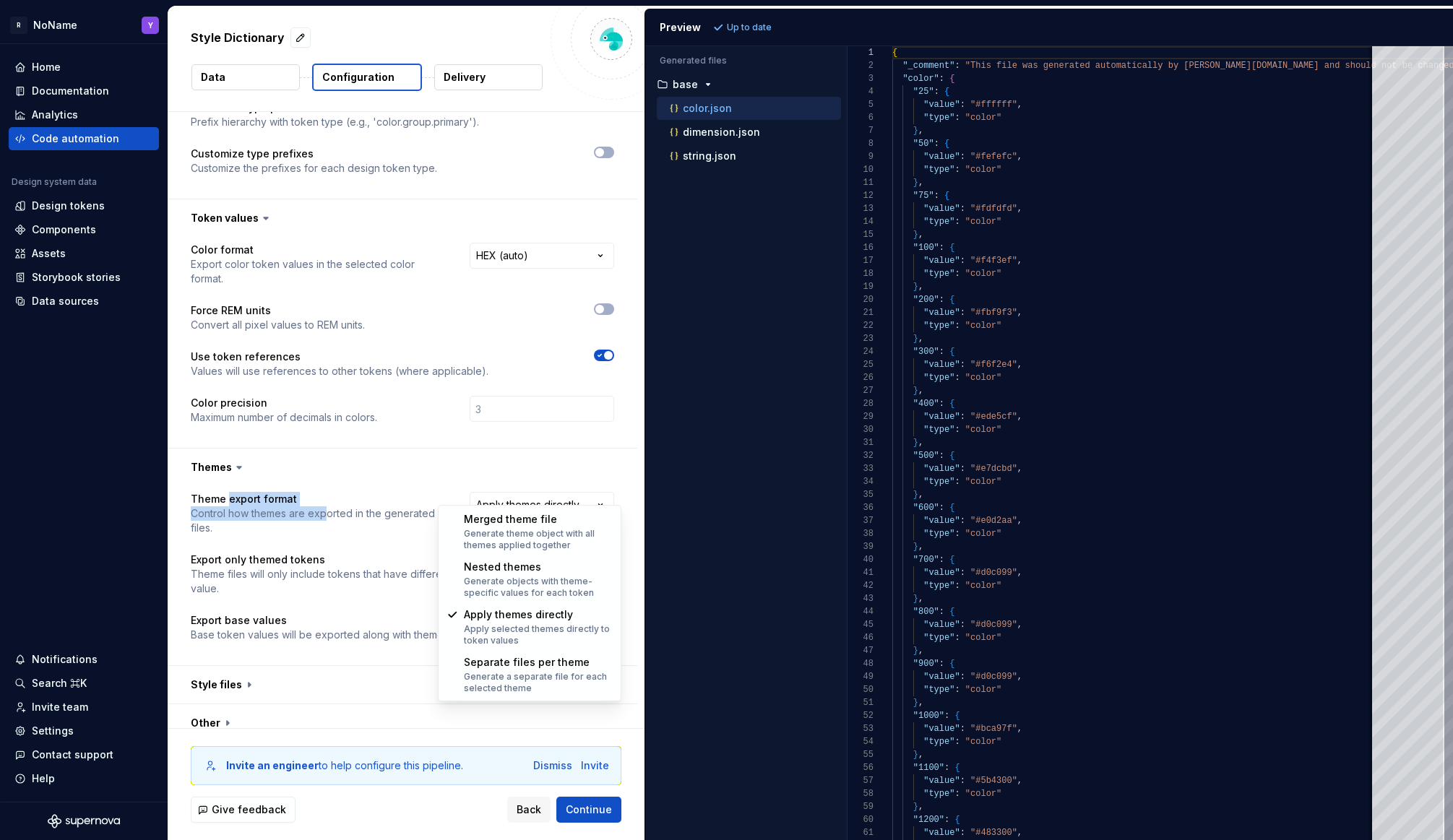 select on "**********" 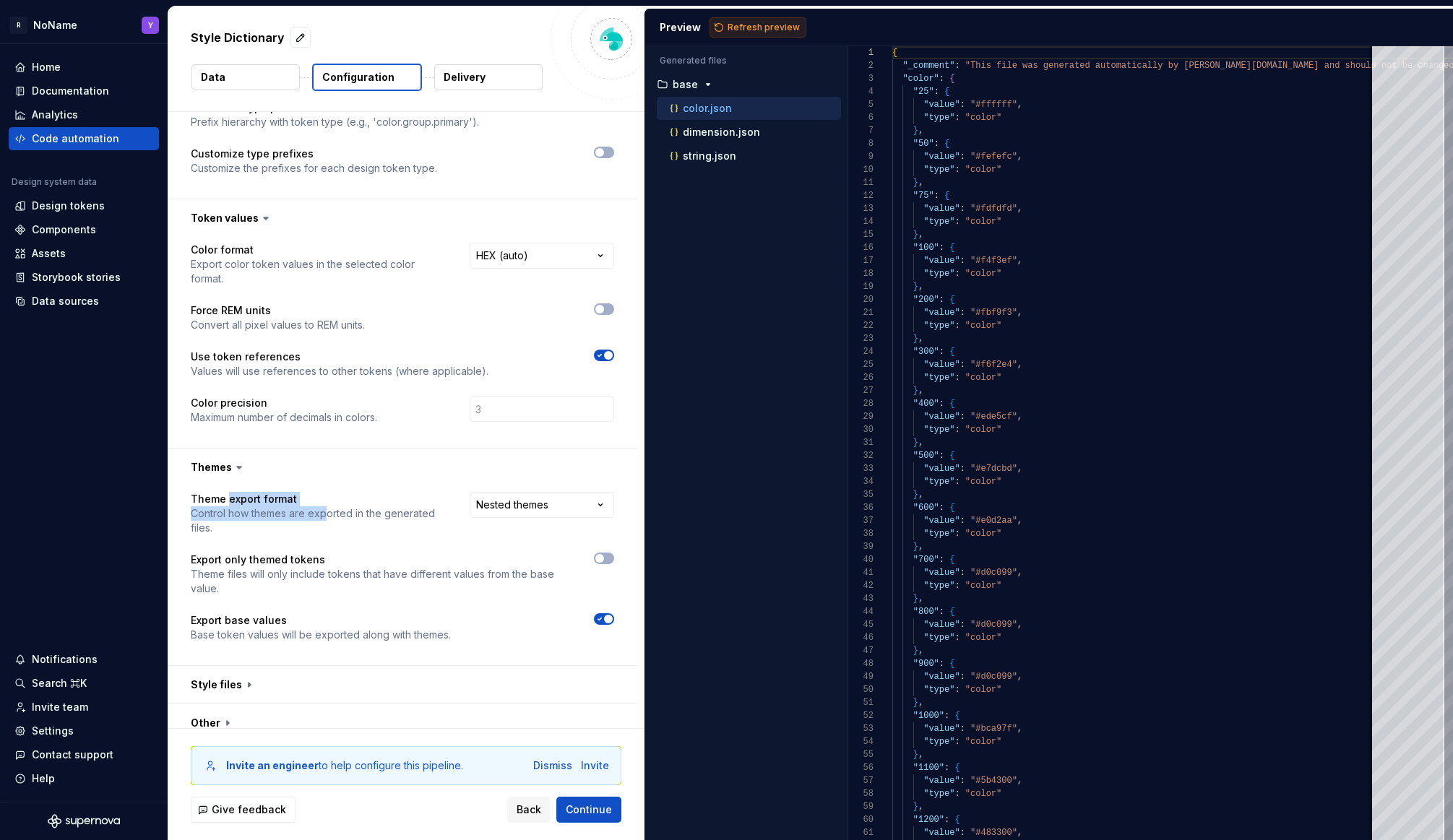 click on "Refresh preview" at bounding box center (764, 27) 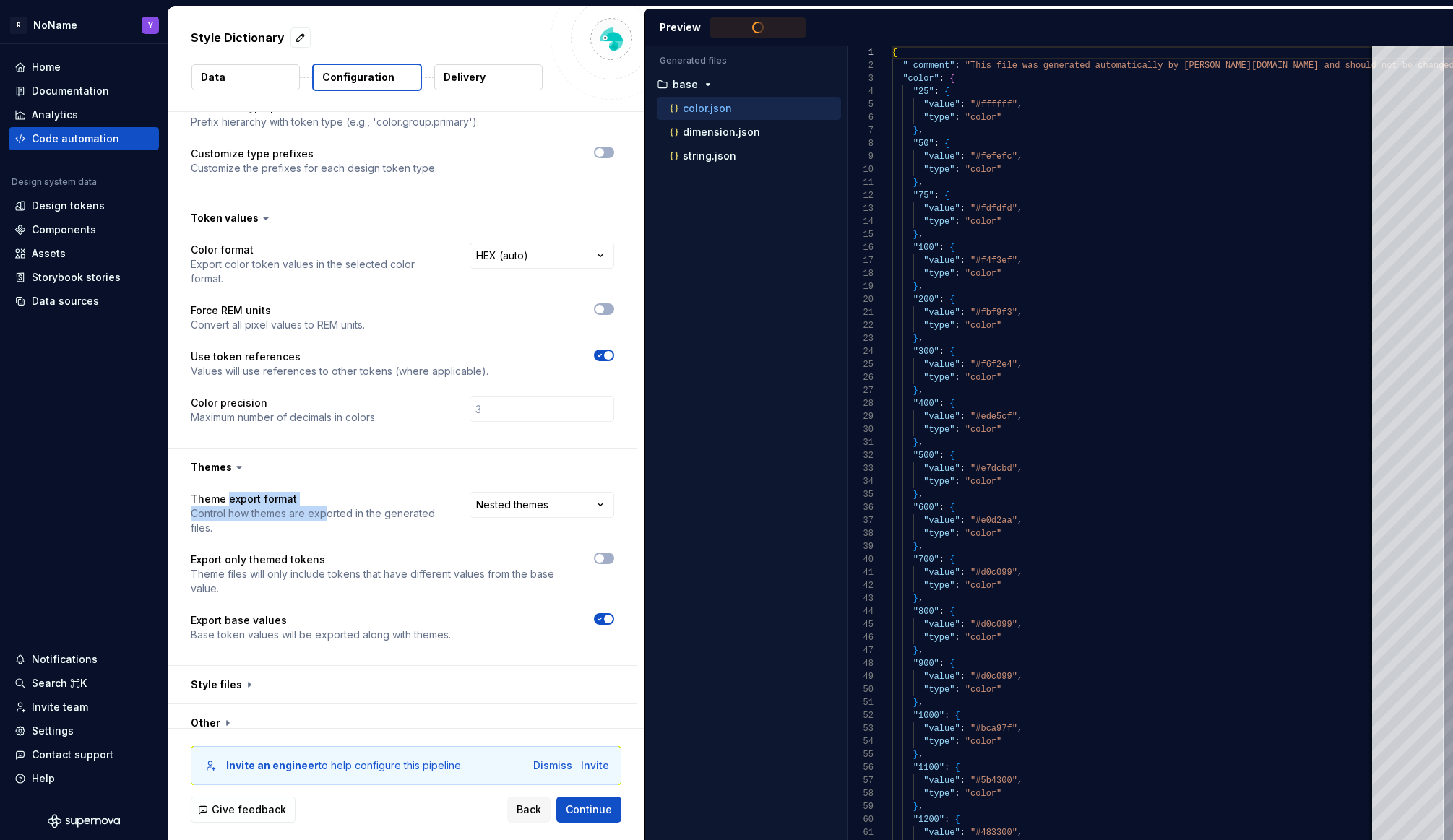 type on "**********" 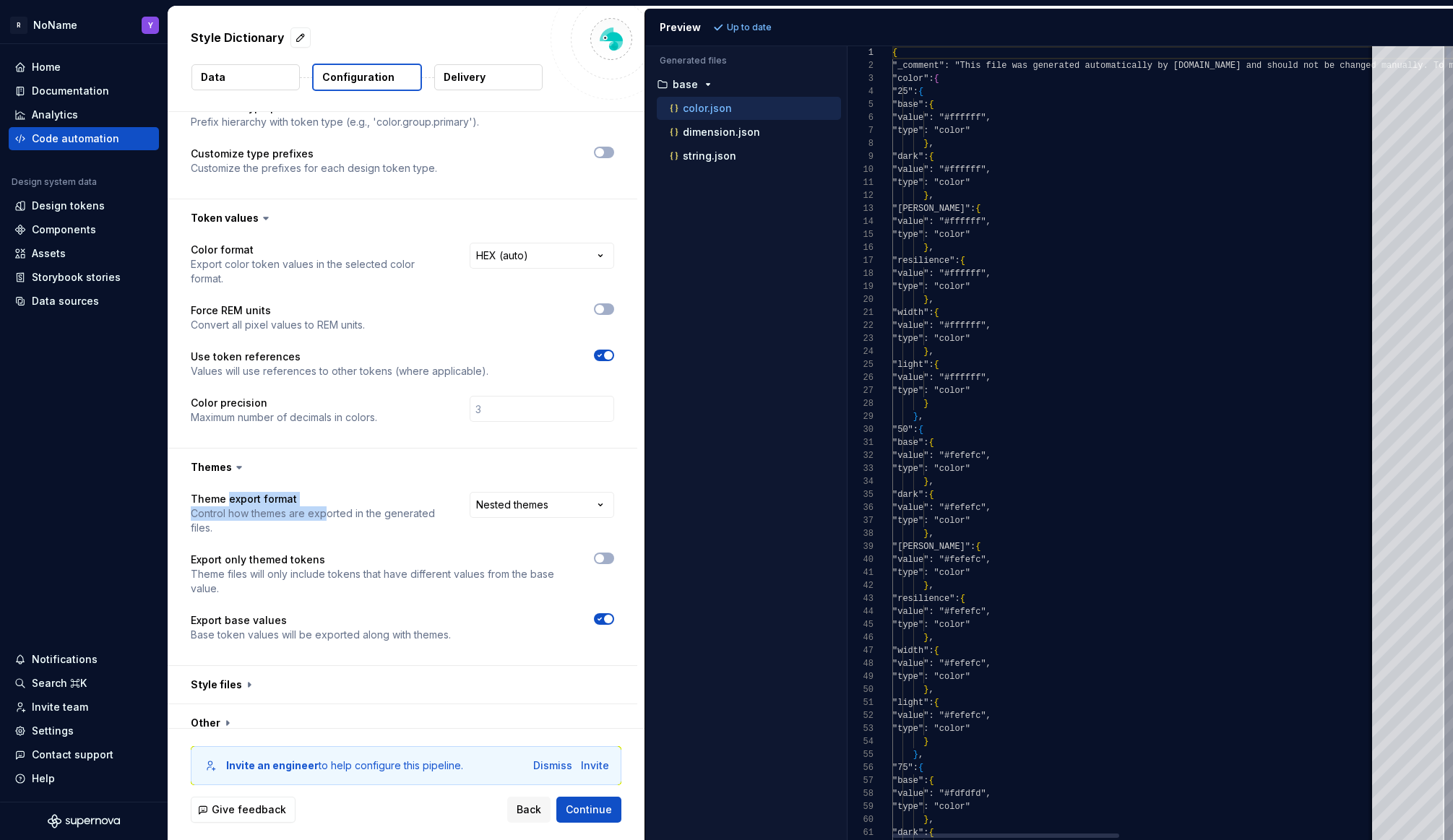 scroll, scrollTop: 130, scrollLeft: 0, axis: vertical 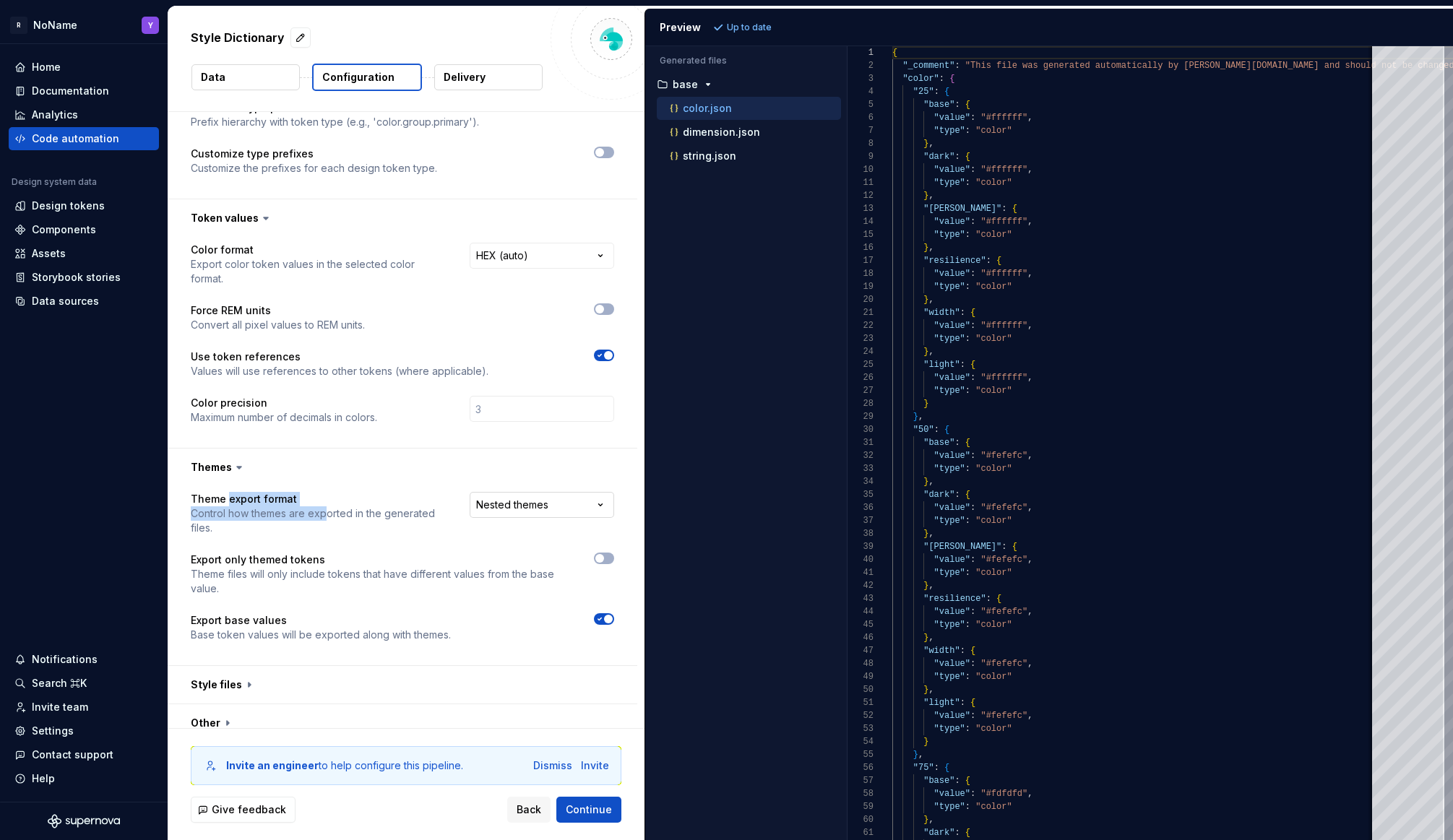 click on "**********" at bounding box center (726, 420) 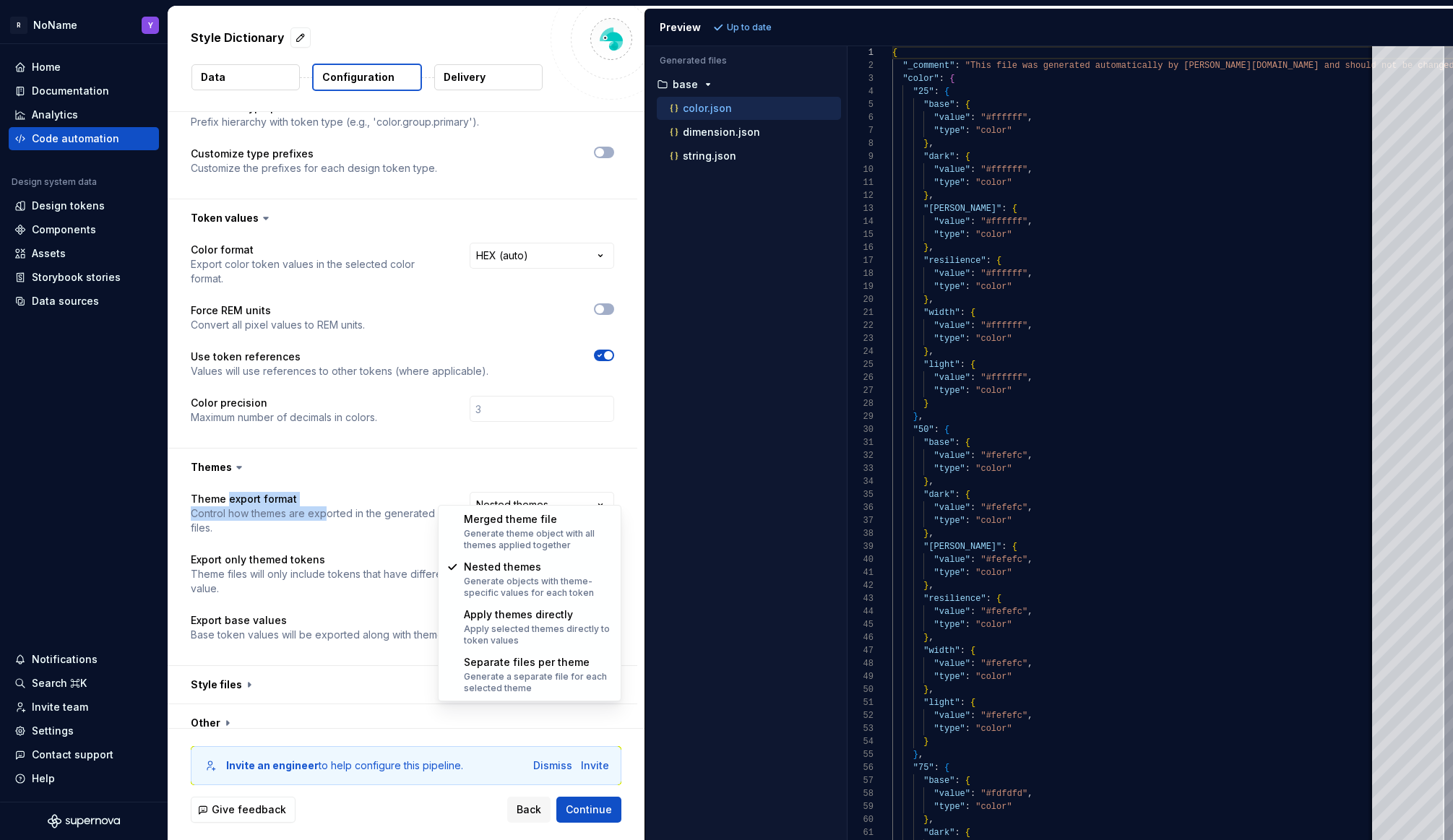 select on "**********" 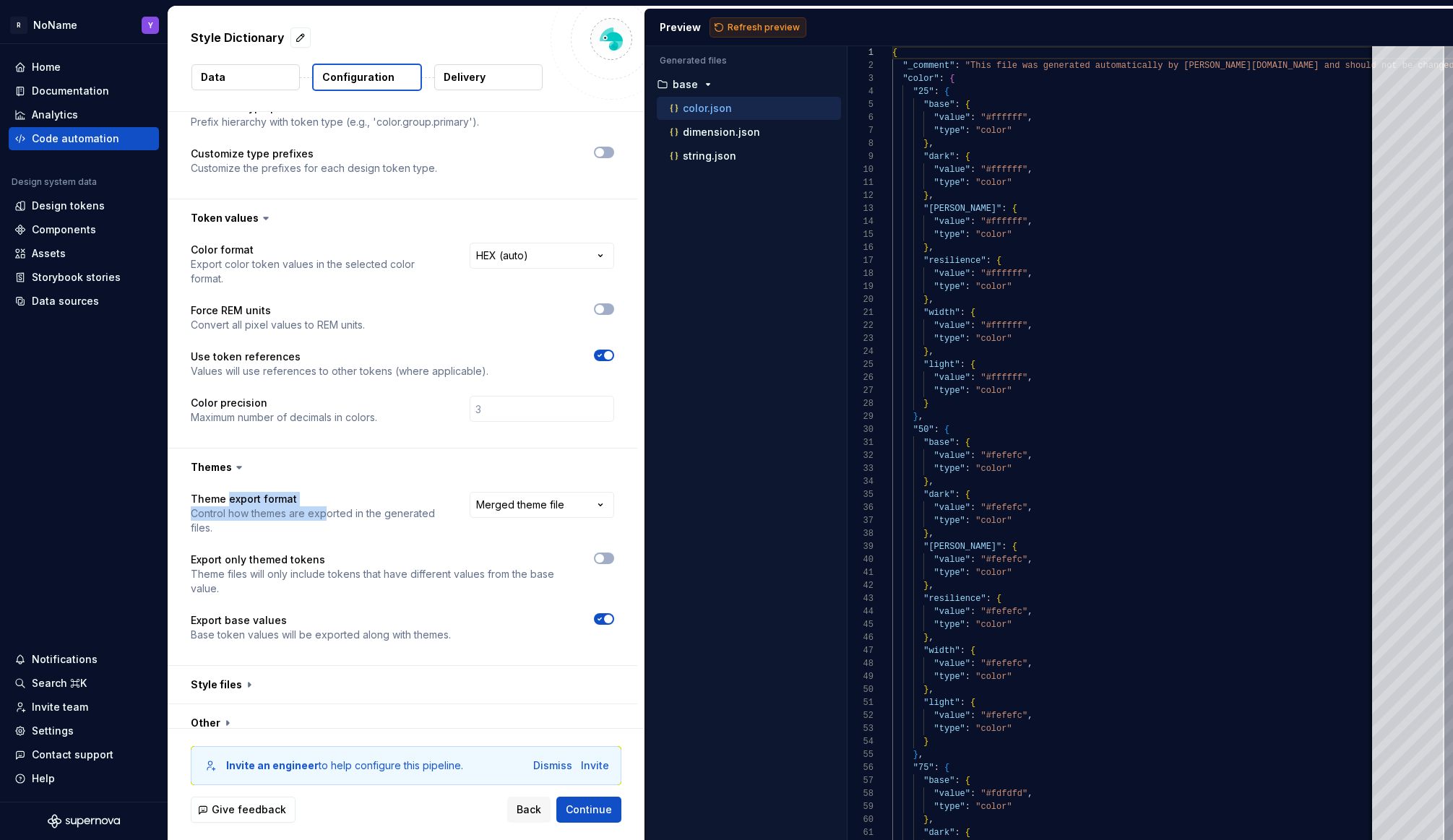 click on "Refresh preview" at bounding box center [764, 27] 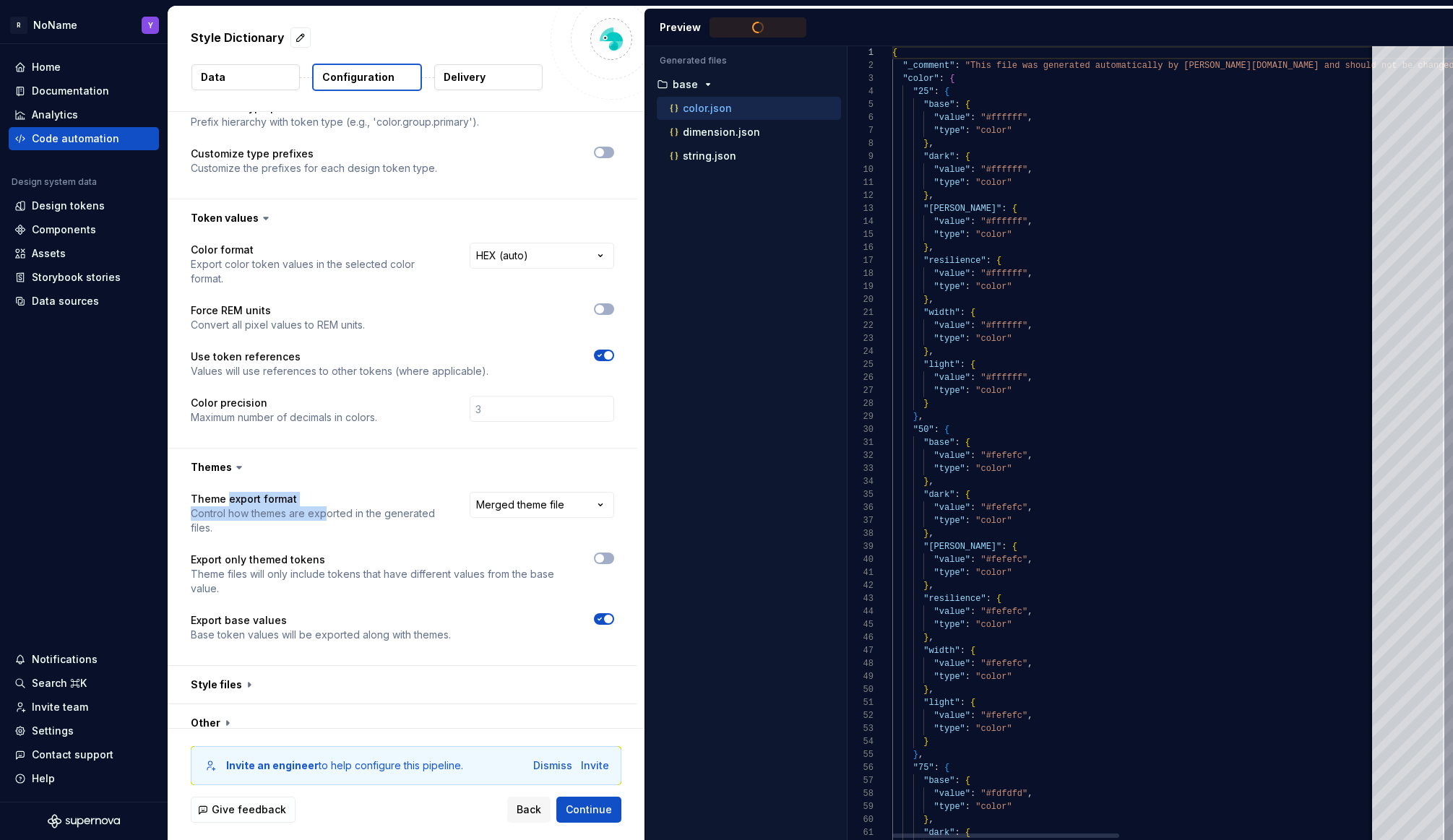 type on "**********" 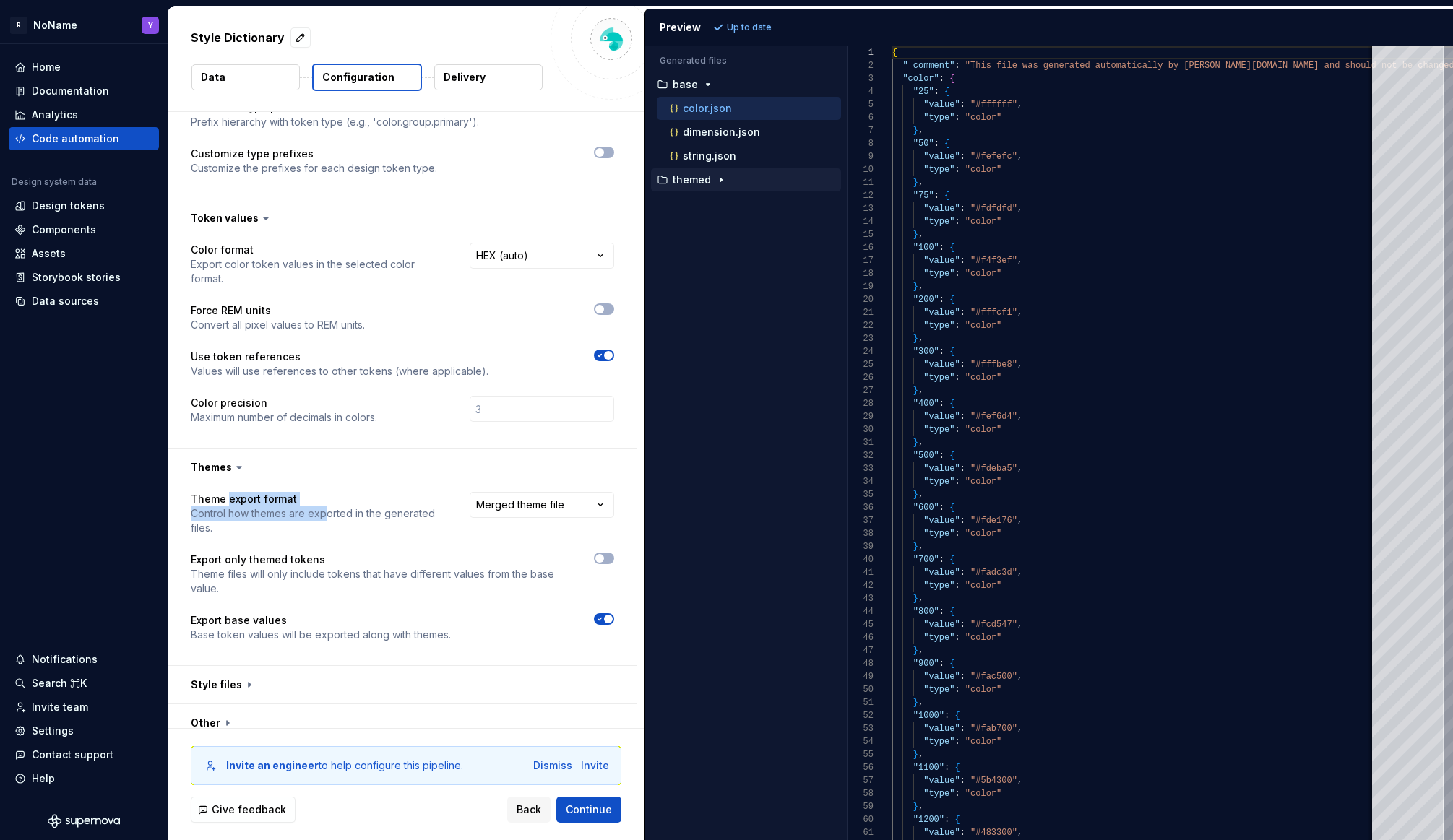 click on "themed" at bounding box center [746, 180] 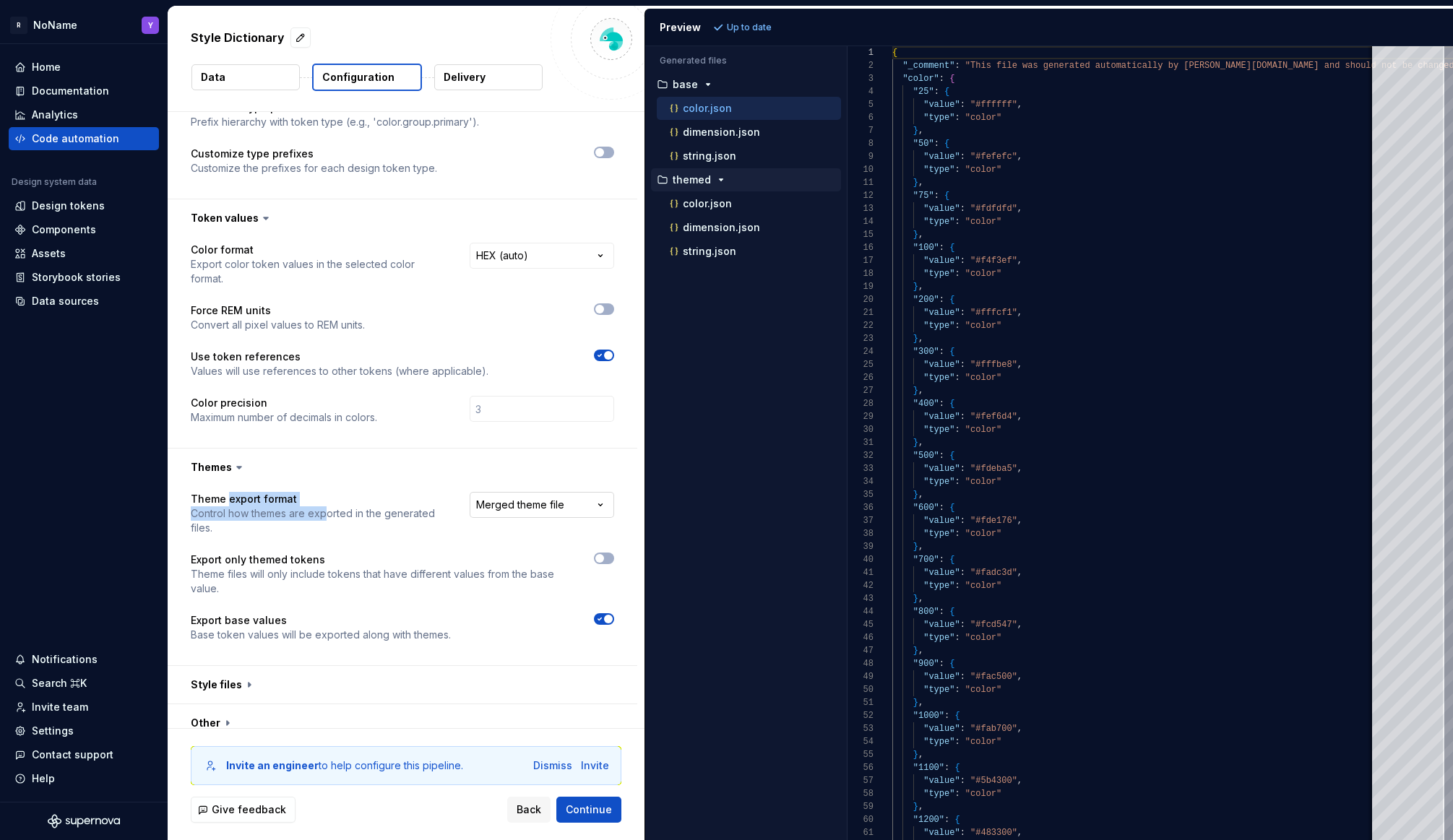 click on "**********" at bounding box center [726, 420] 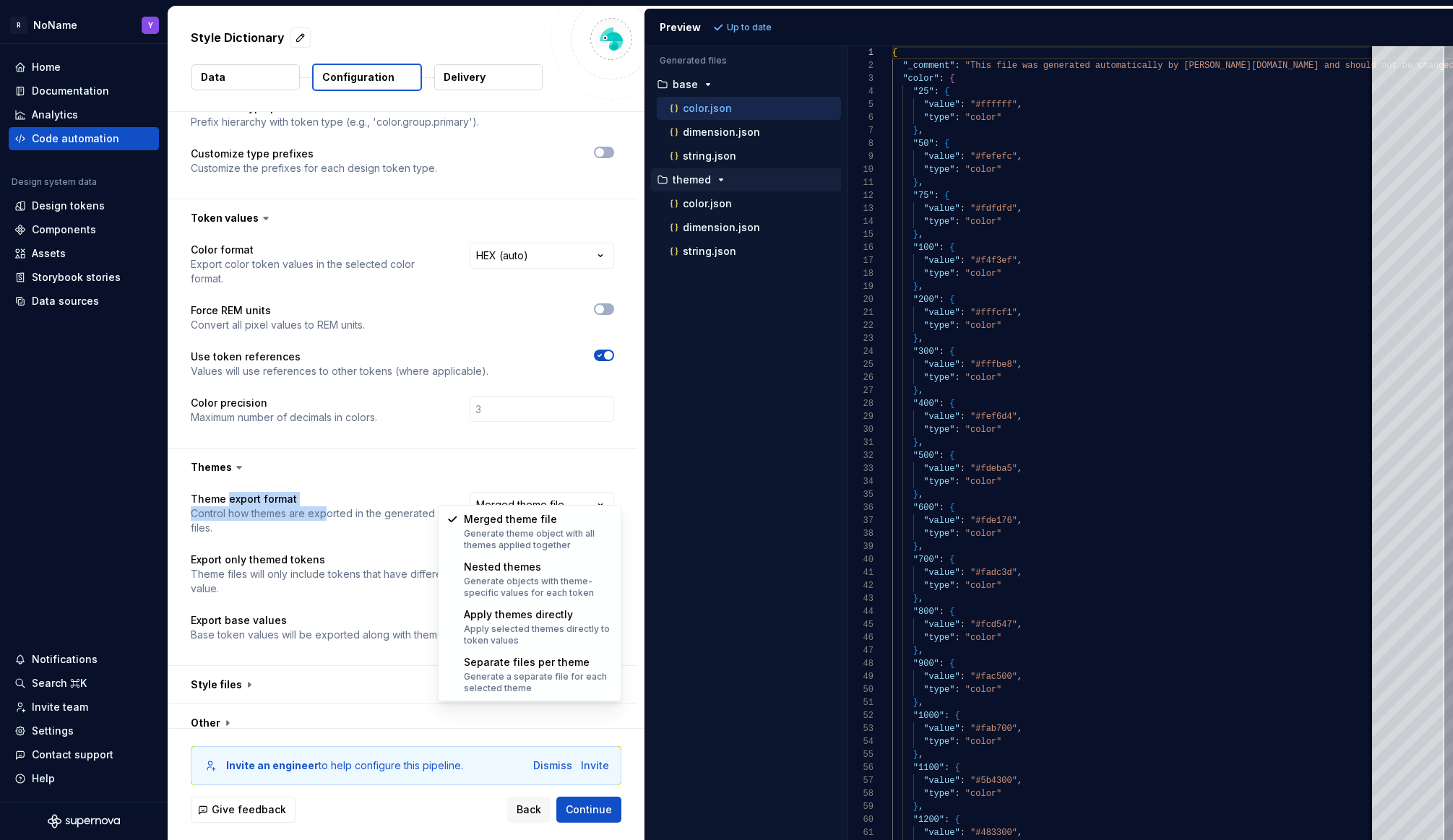 click on "**********" at bounding box center [726, 420] 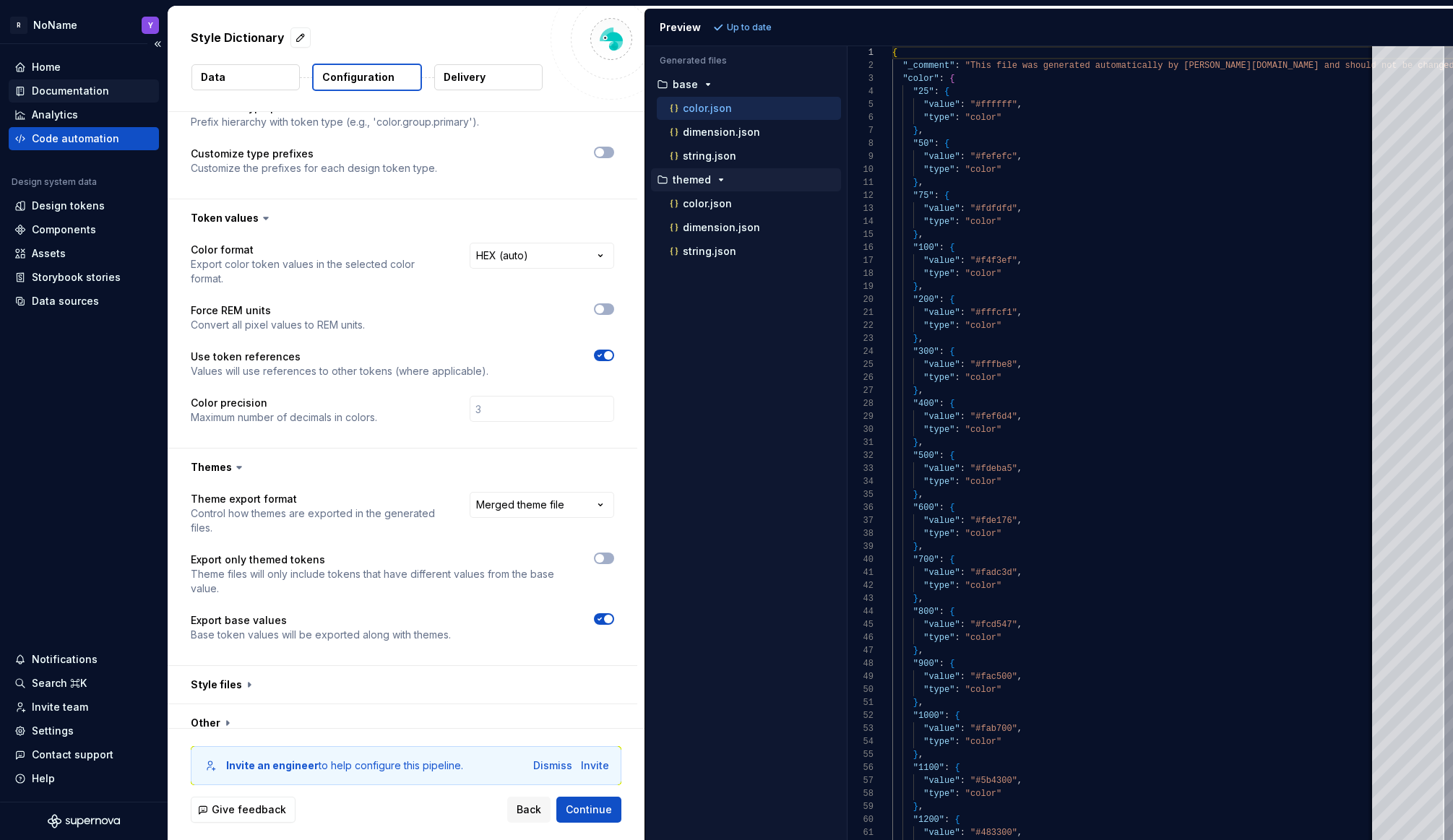 click on "Documentation" at bounding box center [70, 91] 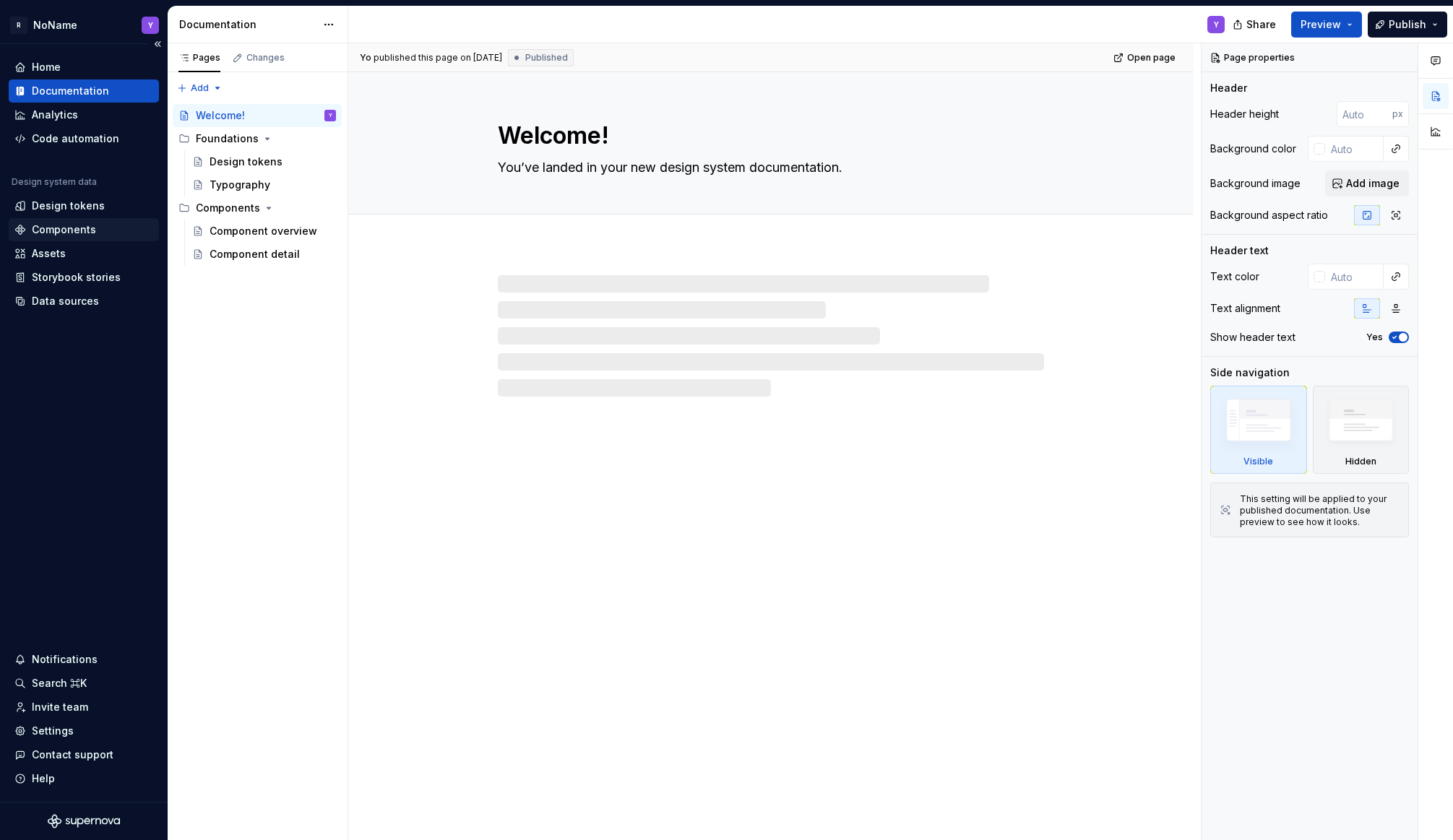 click on "Components" at bounding box center (64, 230) 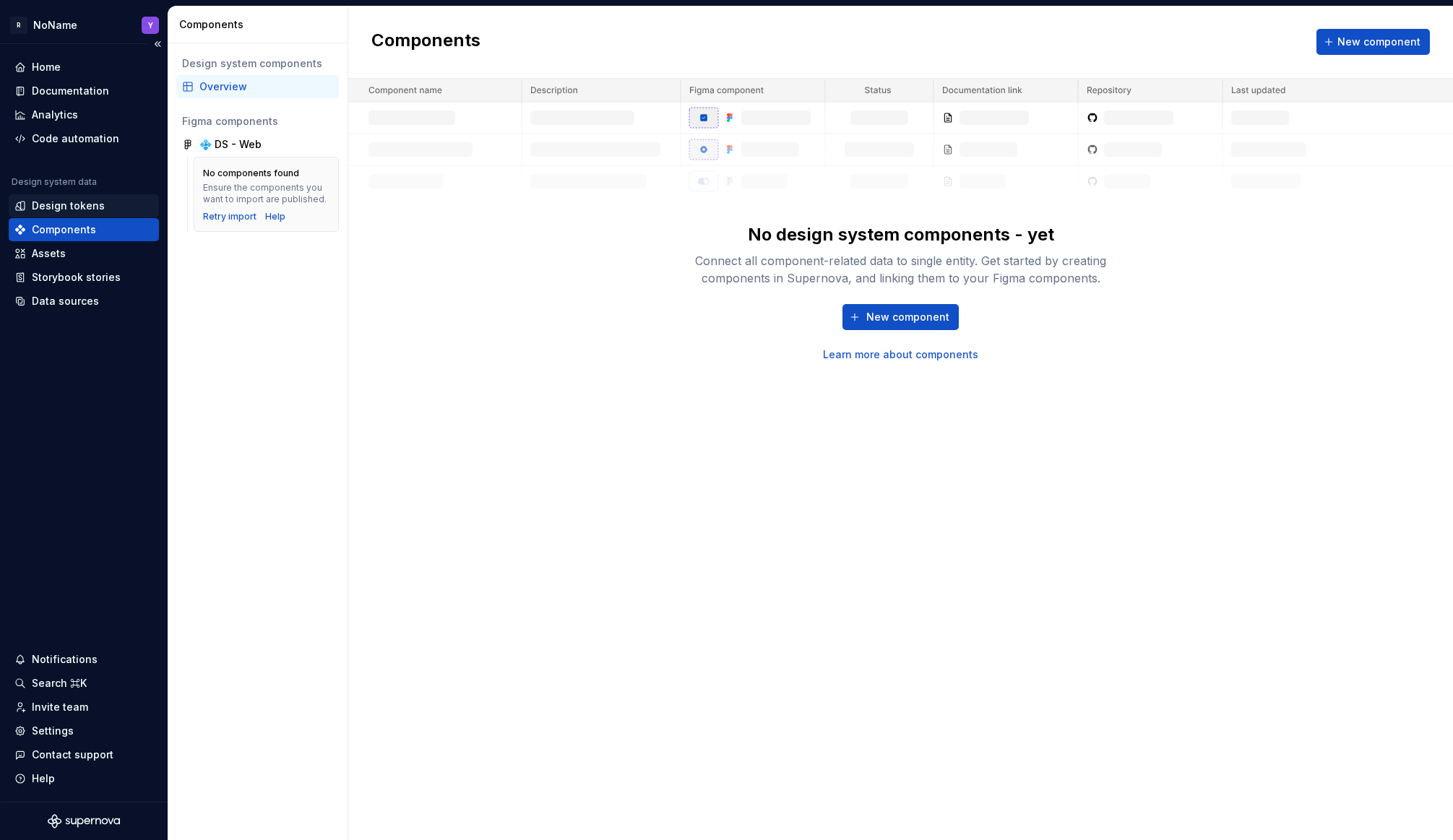 click on "Design tokens" at bounding box center (68, 206) 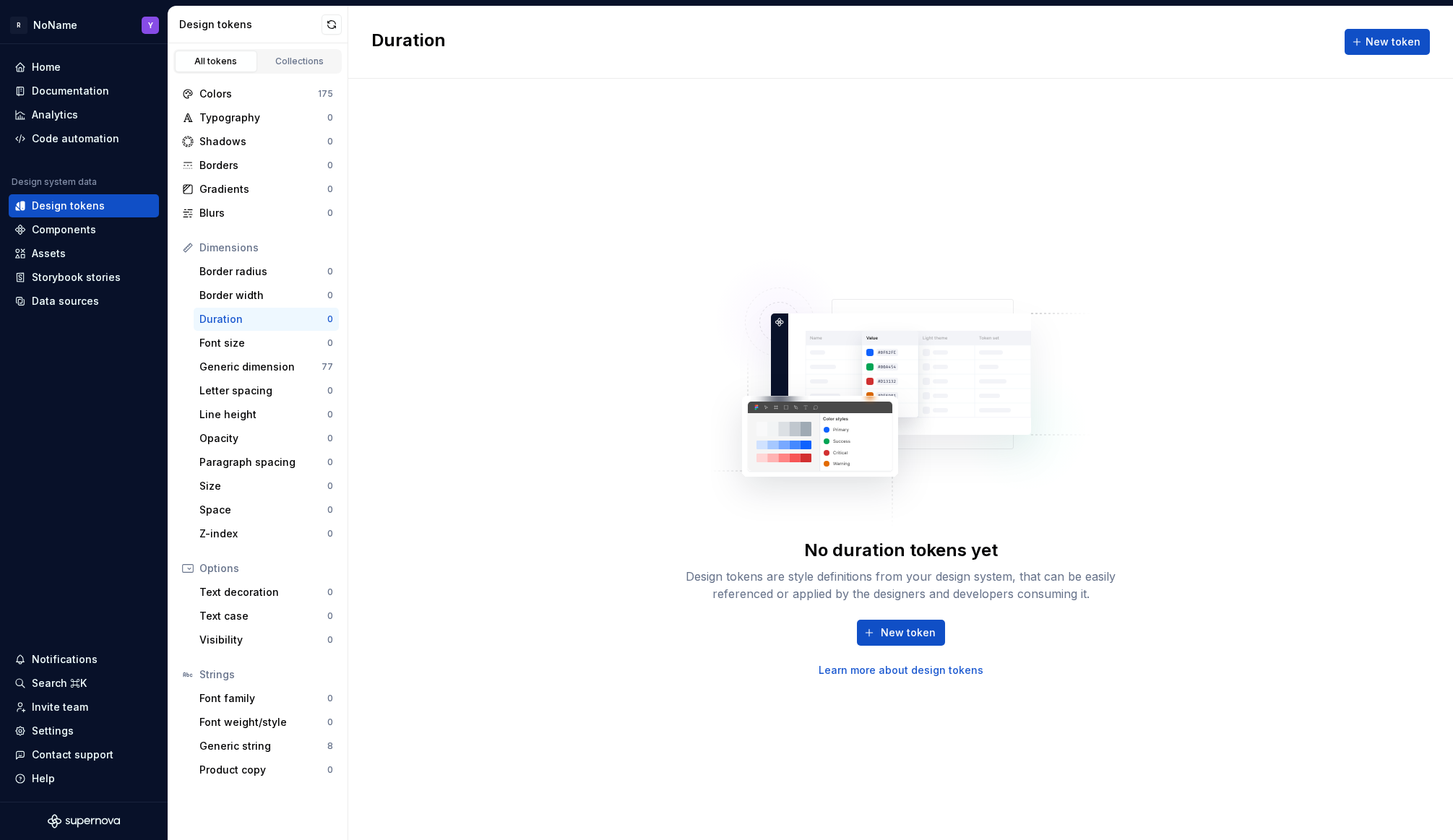 click on "All tokens Collections" at bounding box center [257, 61] 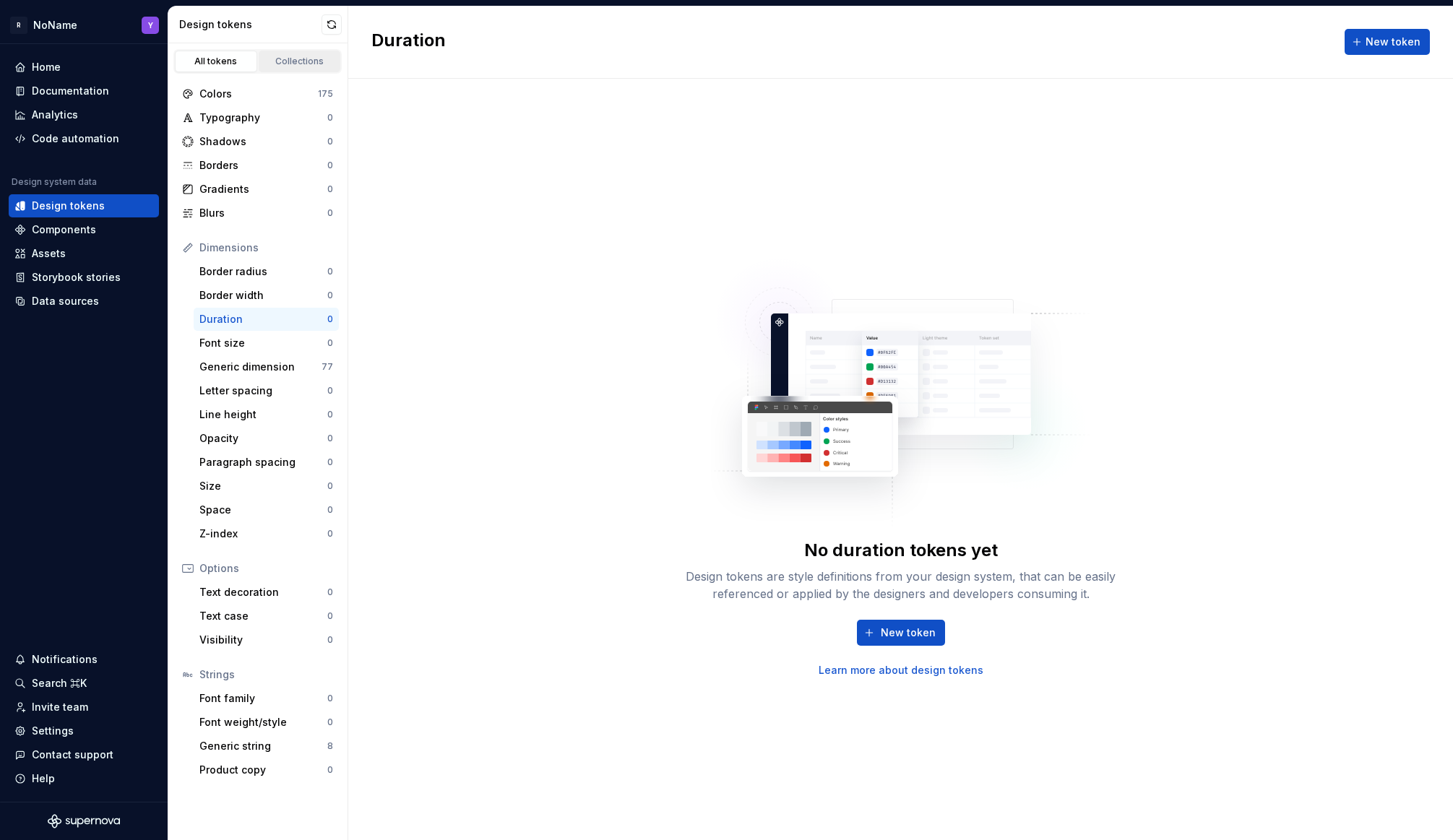 click on "Collections" at bounding box center (300, 61) 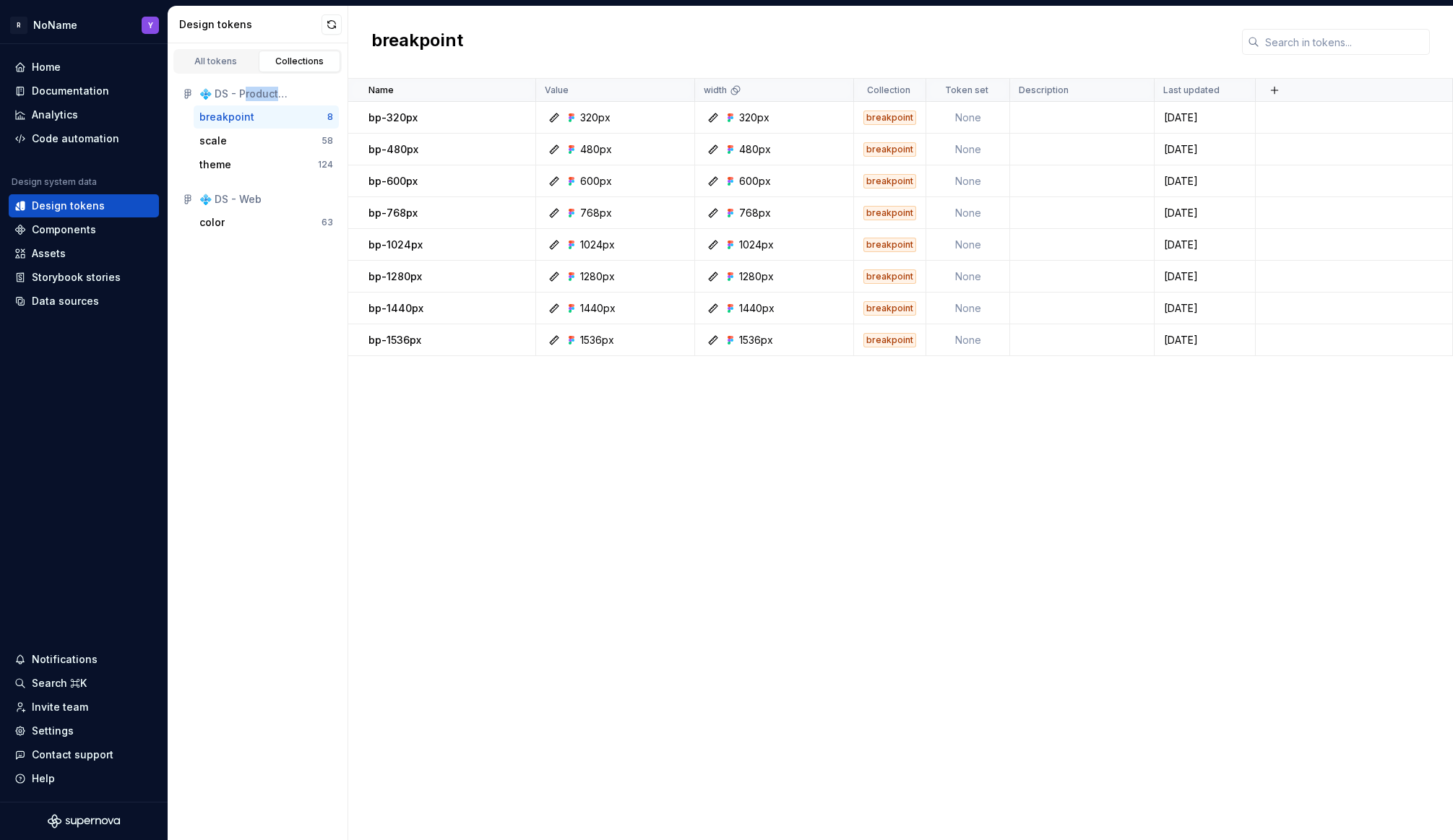 drag, startPoint x: 240, startPoint y: 95, endPoint x: 314, endPoint y: 92, distance: 74.0608 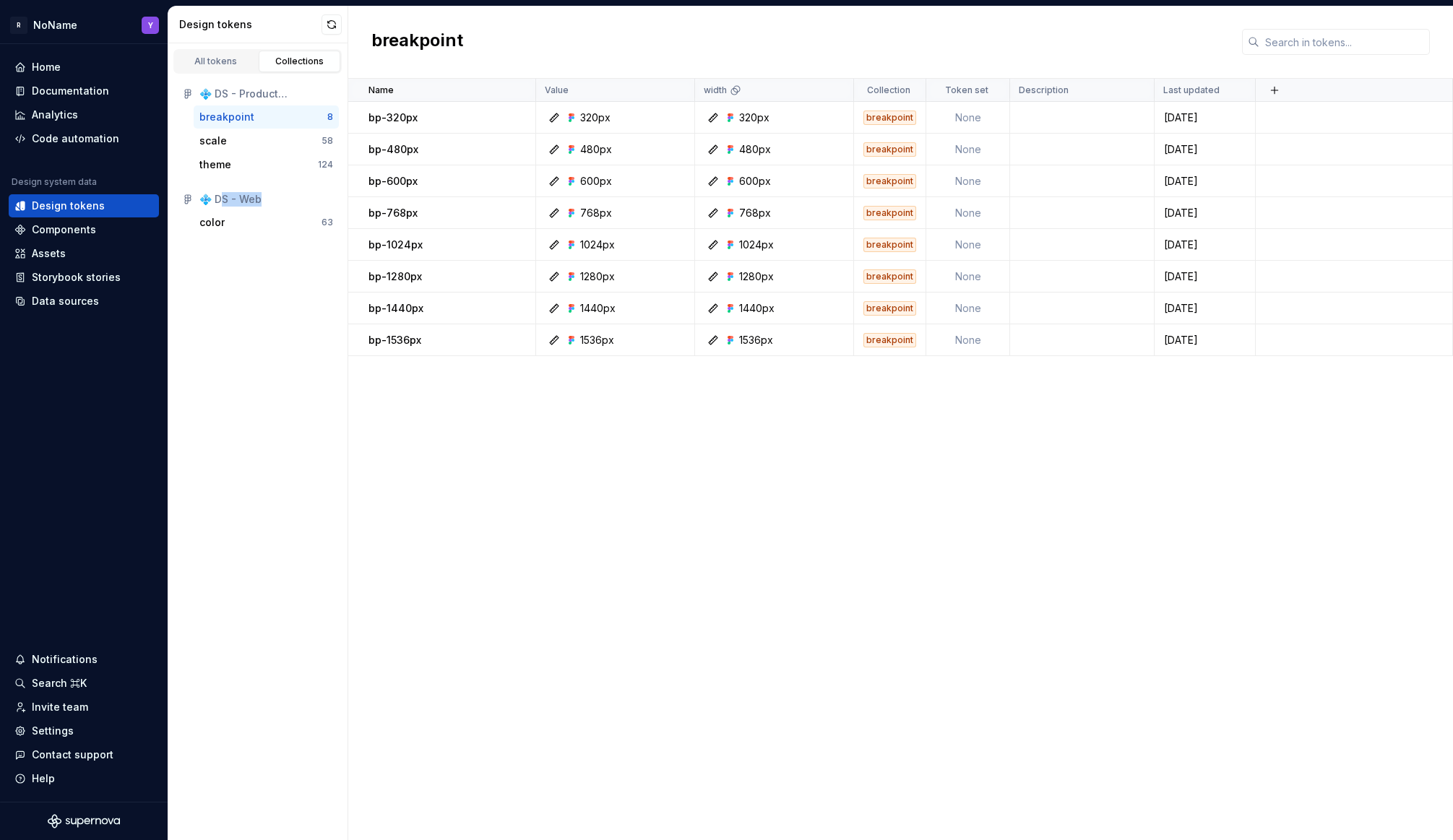 drag, startPoint x: 220, startPoint y: 197, endPoint x: 270, endPoint y: 197, distance: 50 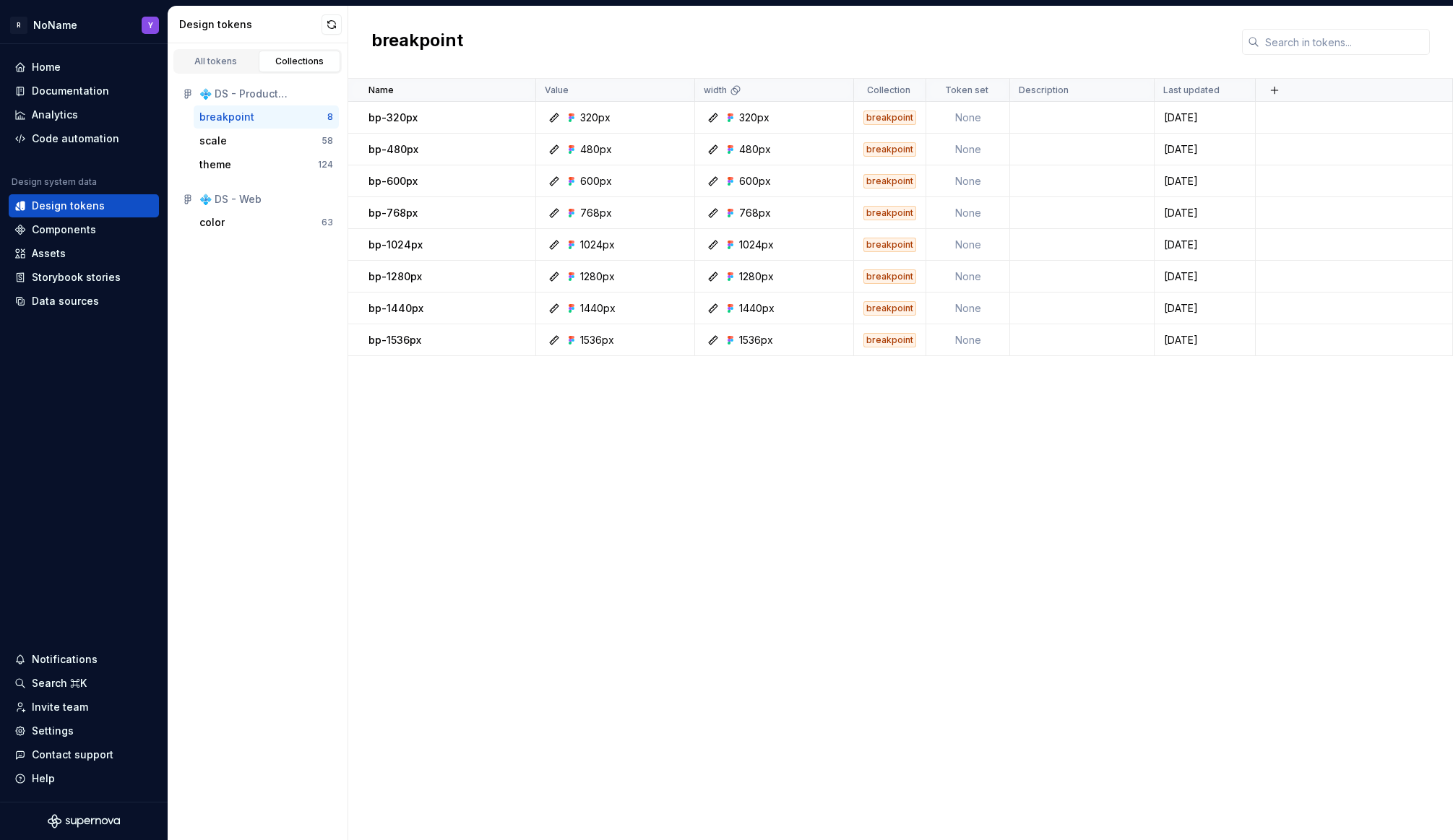 click on "All tokens Collections 💠 DS - Product Foundation breakpoint 8 scale 58 theme 124 💠 DS - Web color 63" at bounding box center [258, 441] 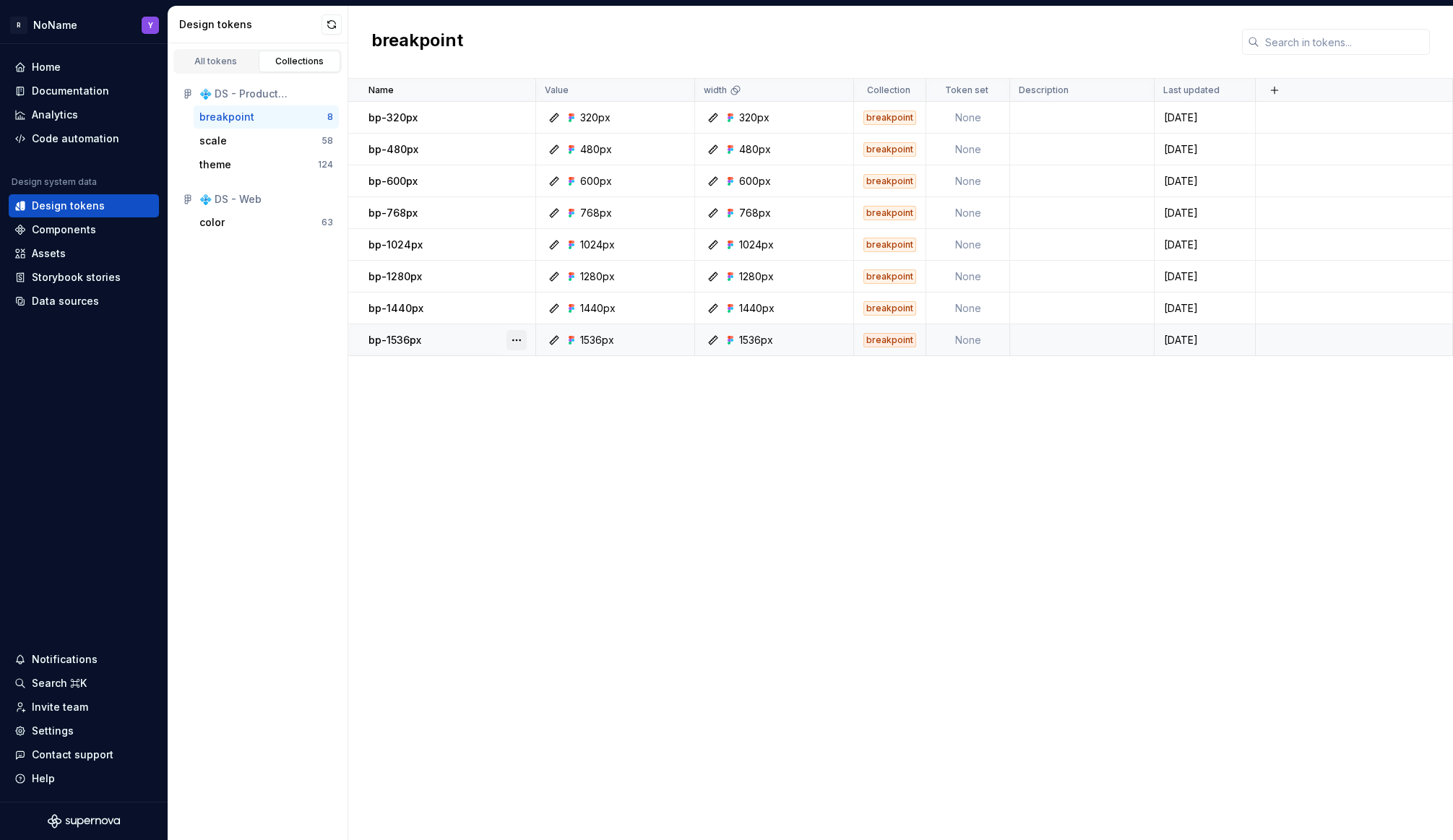 click at bounding box center (517, 340) 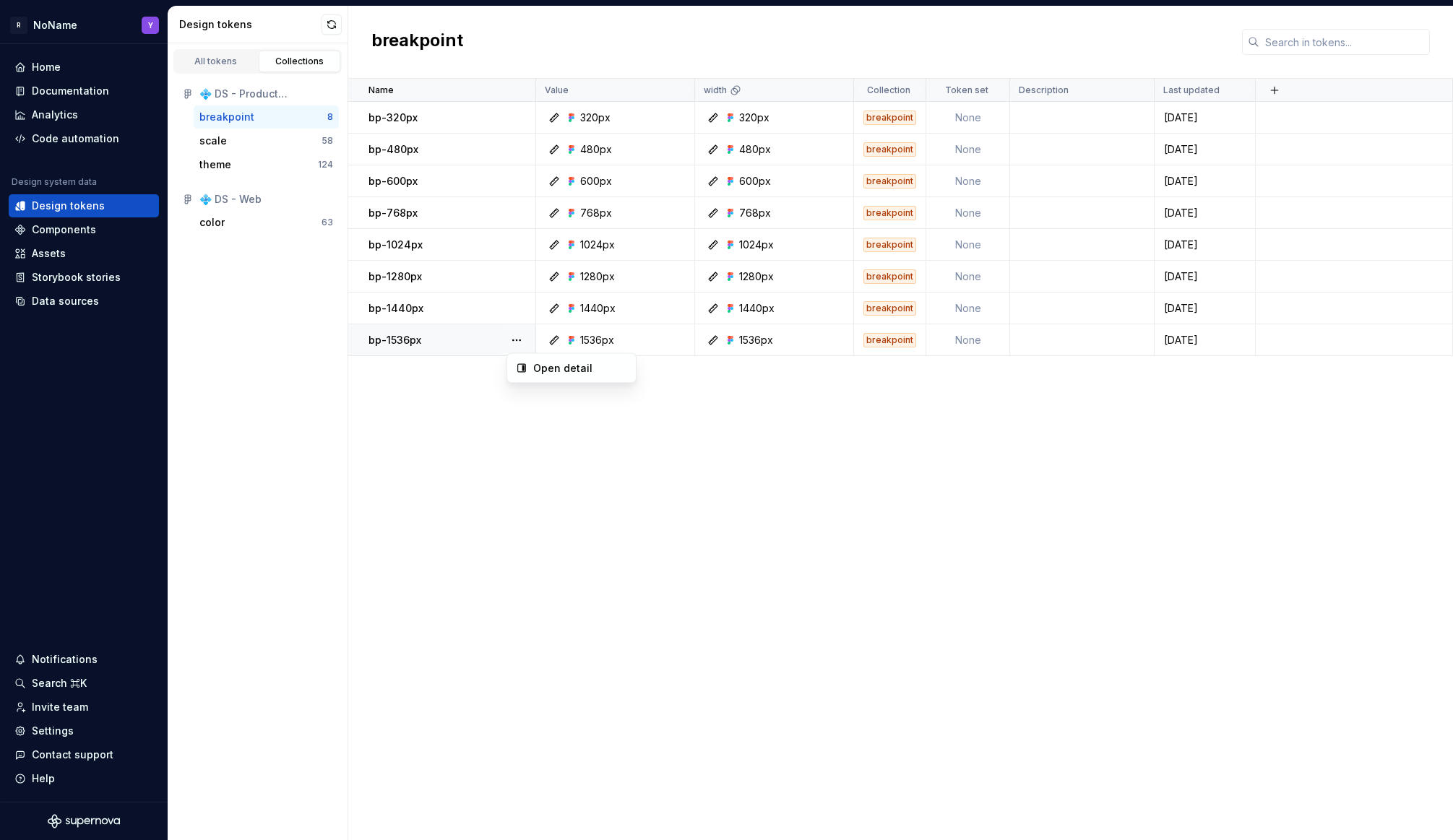 click on "R NoName Y Home Documentation Analytics Code automation Design system data Design tokens Components Assets Storybook stories Data sources Notifications Search ⌘K Invite team Settings Contact support Help Design tokens All tokens Collections 💠 DS - Product Foundation breakpoint 8 scale 58 theme 124 💠 DS - Web color 63 breakpoint Name Value width Collection Token set Description Last updated bp-320px 320px 320px breakpoint None [DATE] bp-480px 480px 480px breakpoint None [DATE] bp-600px 600px 600px breakpoint None [DATE] bp-768px 768px 768px breakpoint None [DATE] bp-1024px 1024px 1024px breakpoint None [DATE] bp-1280px 1280px 1280px breakpoint None [DATE] bp-1440px 1440px 1440px breakpoint None [DATE] bp-1536px 1536px 1536px breakpoint None [DATE]   * Open detail" at bounding box center (726, 420) 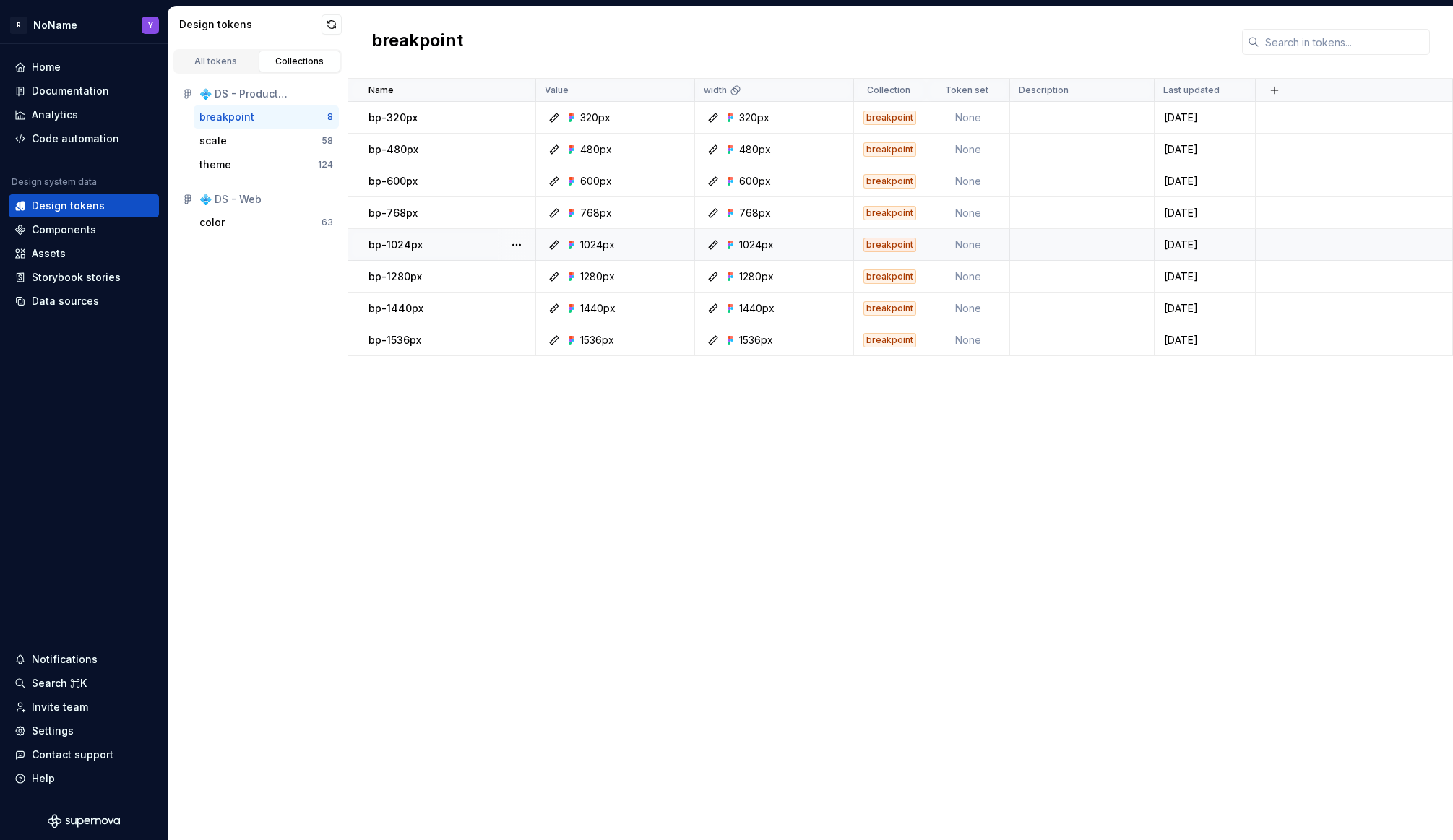 click on "1024px" at bounding box center (619, 245) 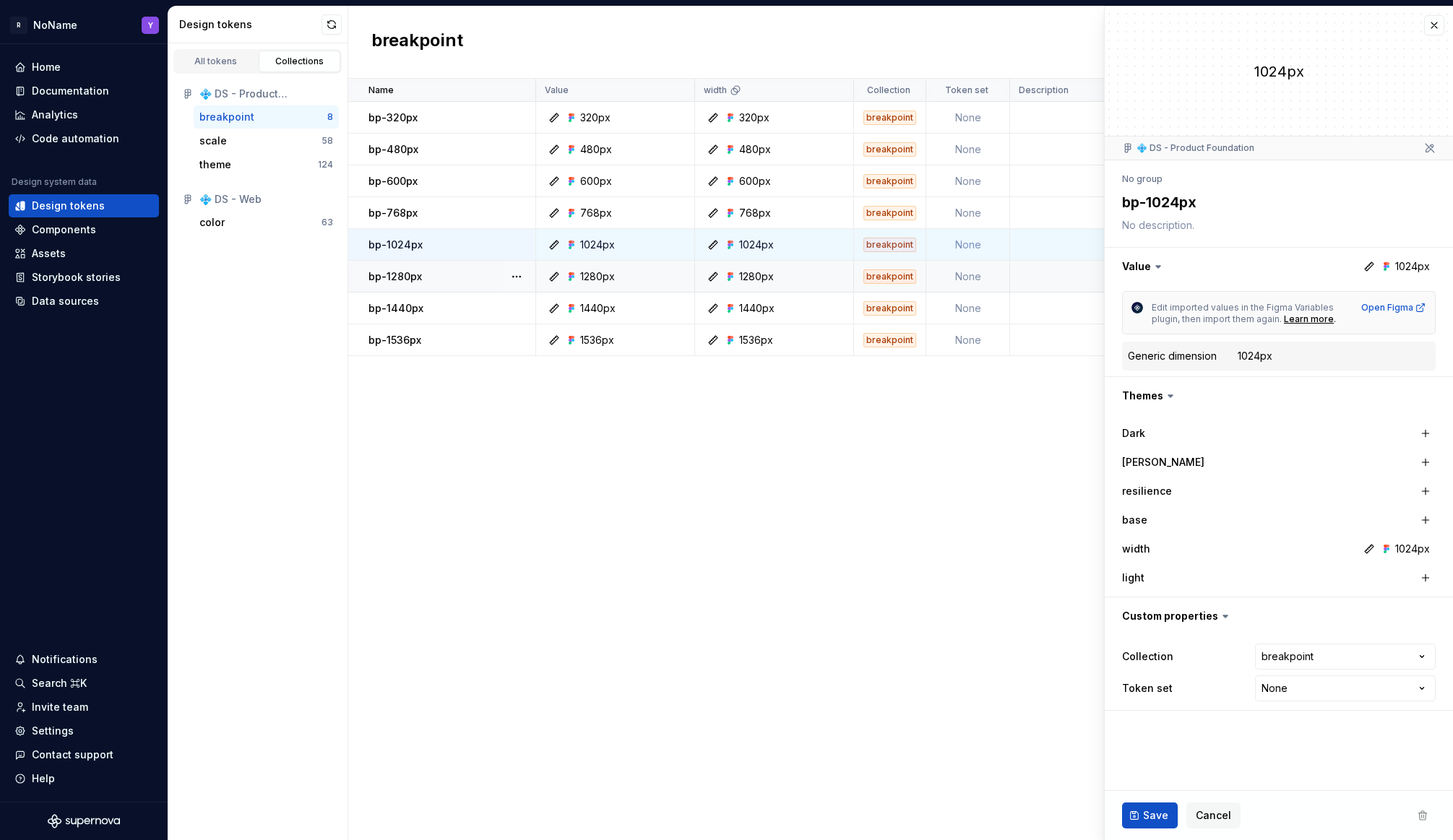 type on "*" 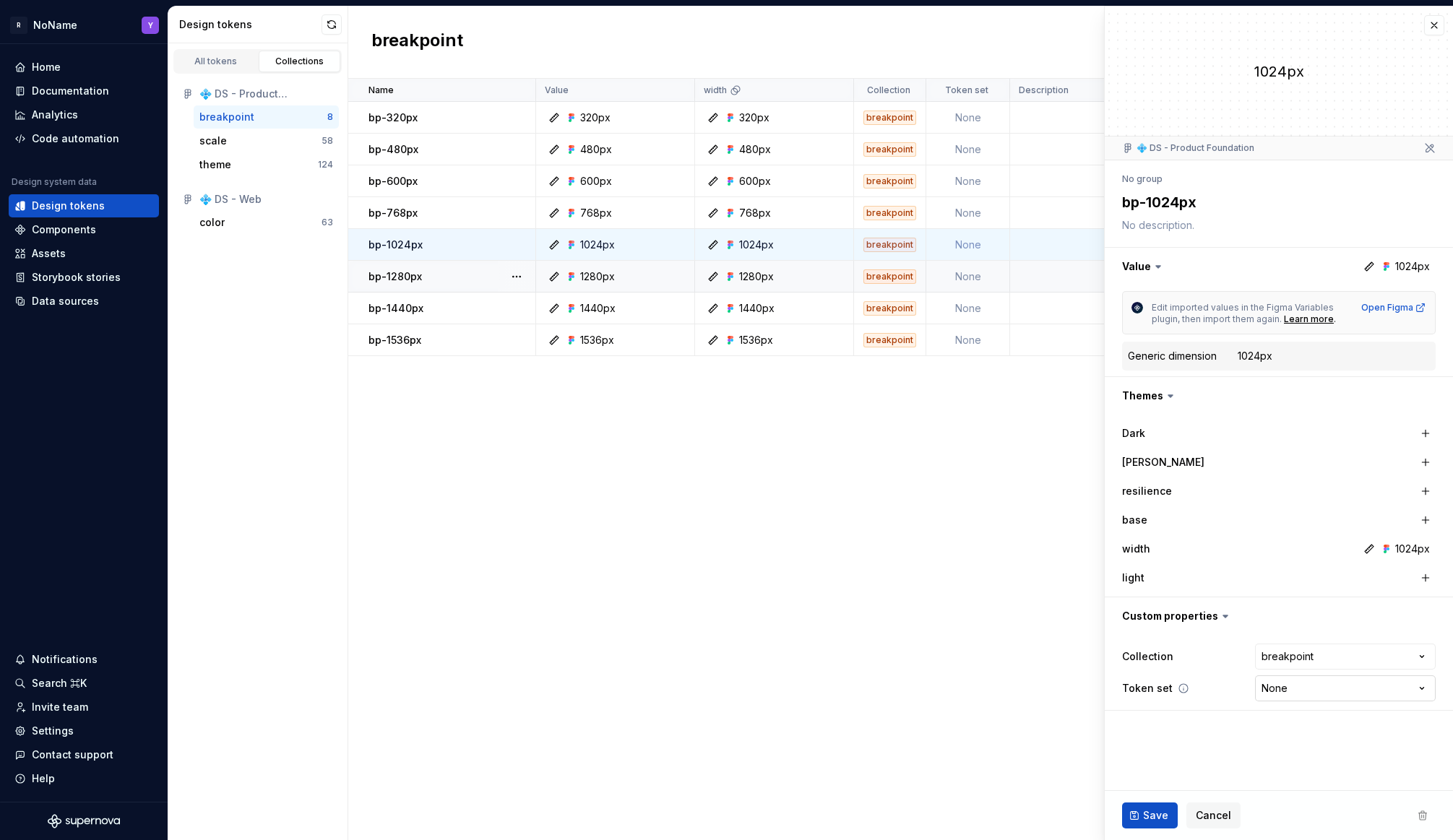 click on "R NoName Y Home Documentation Analytics Code automation Design system data Design tokens Components Assets Storybook stories Data sources Notifications Search ⌘K Invite team Settings Contact support Help Design tokens All tokens Collections 💠 DS - Product Foundation breakpoint 8 scale 58 theme 124 💠 DS - Web color 63 breakpoint Name Value width Collection Token set Description Last updated bp-320px 320px 320px breakpoint None [DATE] bp-480px 480px 480px breakpoint None [DATE] bp-600px 600px 600px breakpoint None [DATE] bp-768px 768px 768px breakpoint None [DATE] bp-1024px 1024px 1024px breakpoint None [DATE] bp-1280px 1280px 1280px breakpoint None [DATE] bp-1440px 1440px 1440px breakpoint None [DATE] bp-1536px 1536px 1536px breakpoint None [DATE]   * Edit generic dimension token 1024px 💠 DS - Product Foundation No group bp-1024px Value 1024px Edit imported values in the Figma Variables plugin, then import them again.   Learn more . Open Figma 1024px Themes" at bounding box center [726, 420] 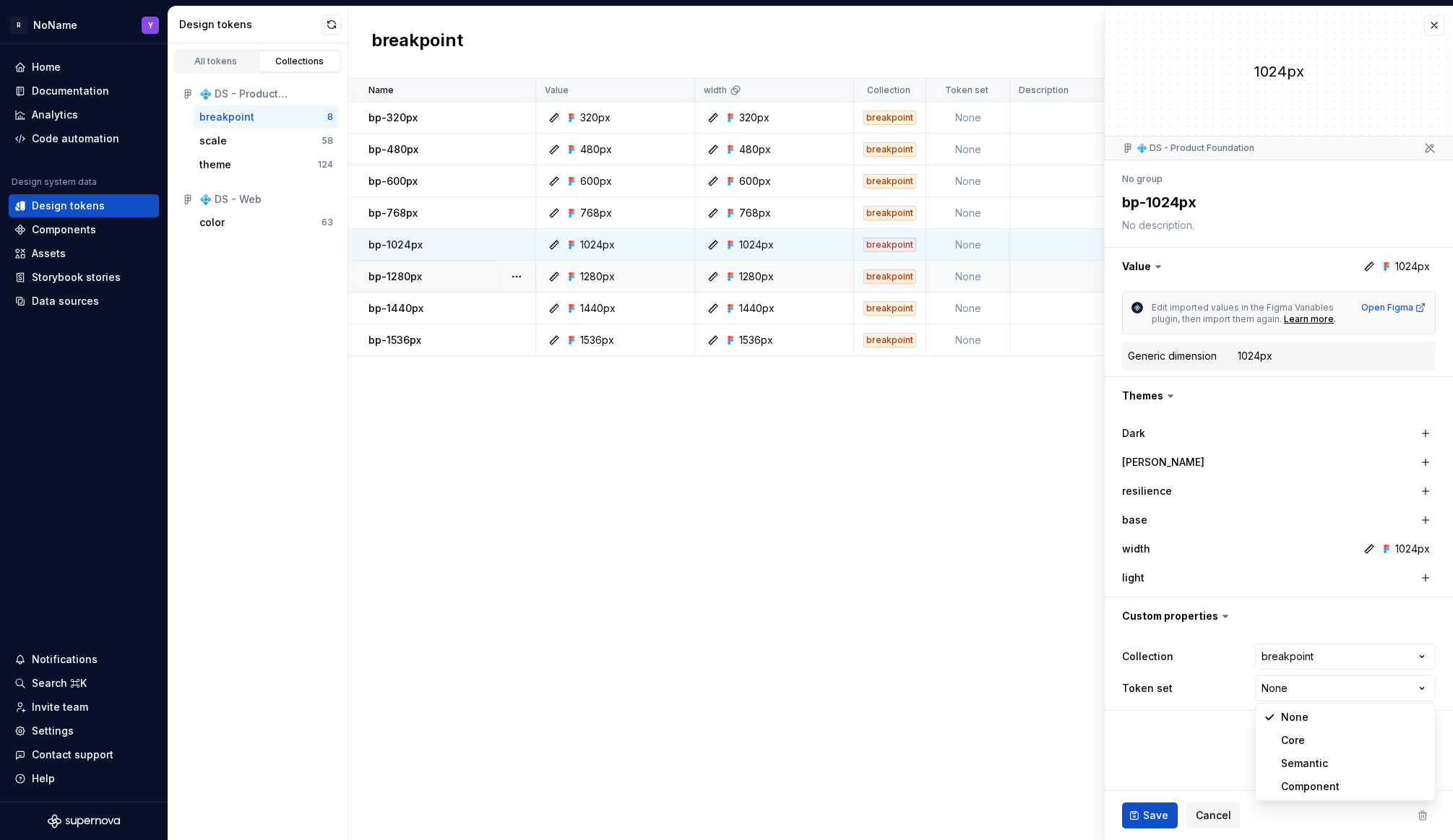 click on "R NoName Y Home Documentation Analytics Code automation Design system data Design tokens Components Assets Storybook stories Data sources Notifications Search ⌘K Invite team Settings Contact support Help Design tokens All tokens Collections 💠 DS - Product Foundation breakpoint 8 scale 58 theme 124 💠 DS - Web color 63 breakpoint Name Value width Collection Token set Description Last updated bp-320px 320px 320px breakpoint None [DATE] bp-480px 480px 480px breakpoint None [DATE] bp-600px 600px 600px breakpoint None [DATE] bp-768px 768px 768px breakpoint None [DATE] bp-1024px 1024px 1024px breakpoint None [DATE] bp-1280px 1280px 1280px breakpoint None [DATE] bp-1440px 1440px 1440px breakpoint None [DATE] bp-1536px 1536px 1536px breakpoint None [DATE]   * Edit generic dimension token 1024px 💠 DS - Product Foundation No group bp-1024px Value 1024px Edit imported values in the Figma Variables plugin, then import them again.   Learn more . Open Figma 1024px Themes" at bounding box center (726, 420) 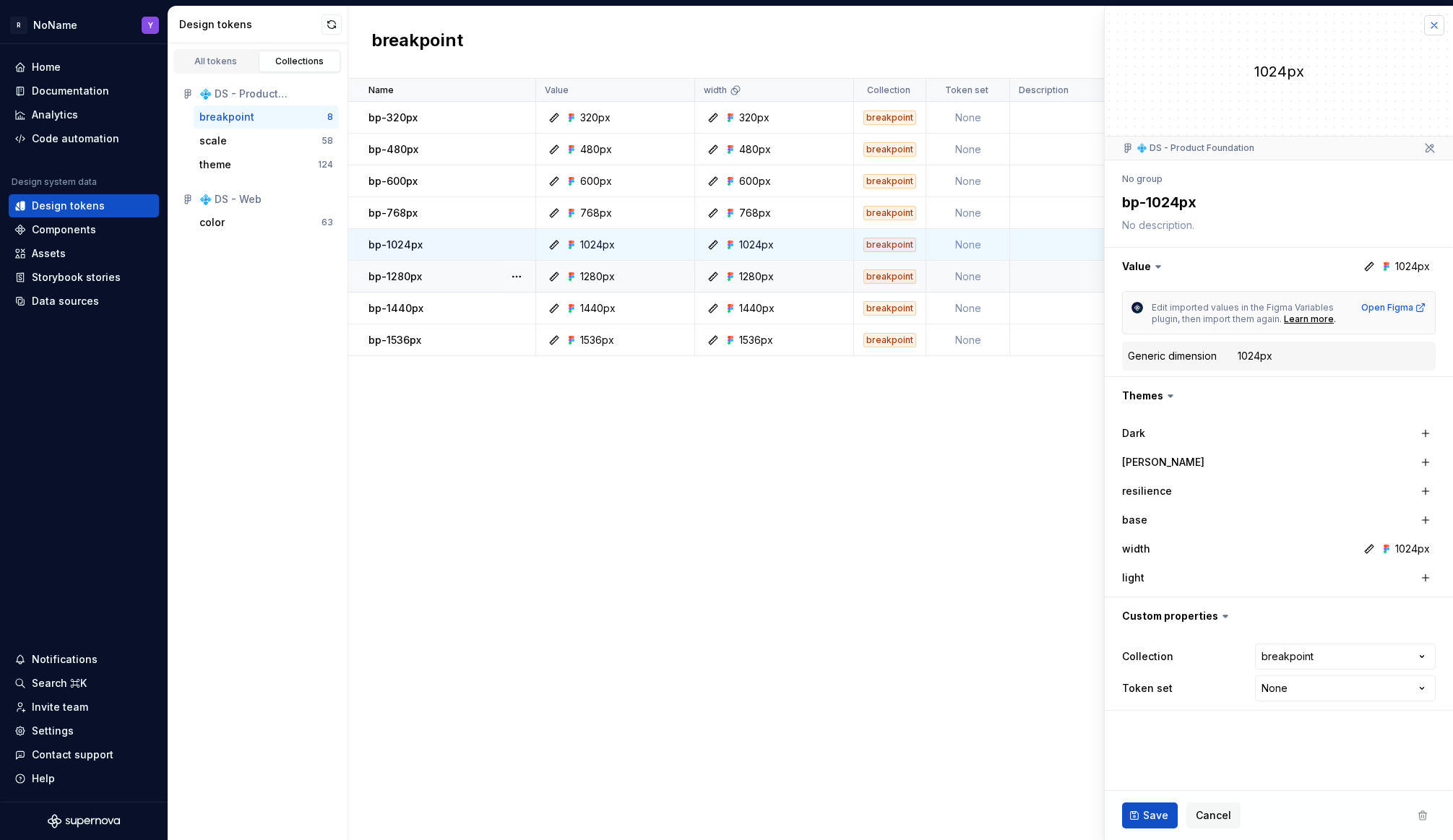 click at bounding box center (1434, 25) 